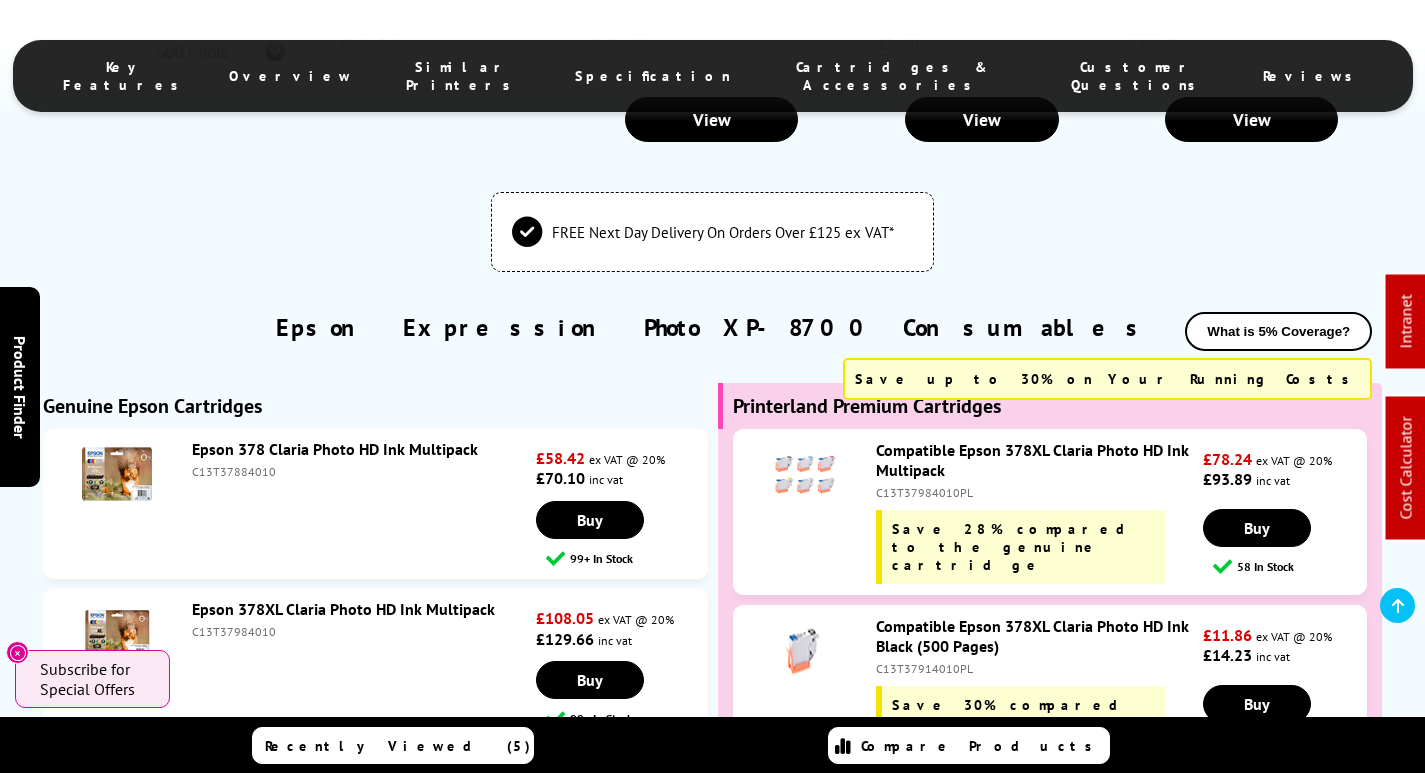 scroll, scrollTop: 0, scrollLeft: 0, axis: both 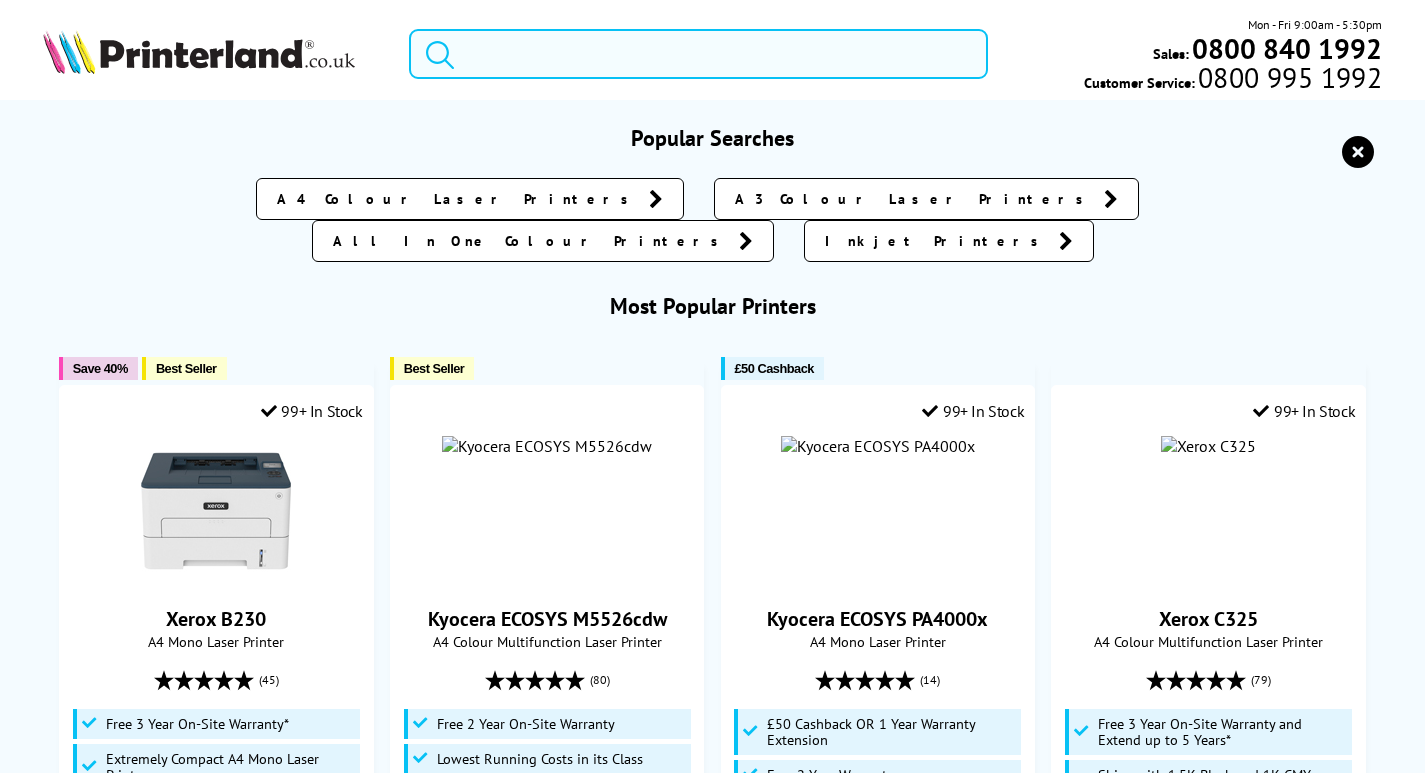 click at bounding box center [698, 54] 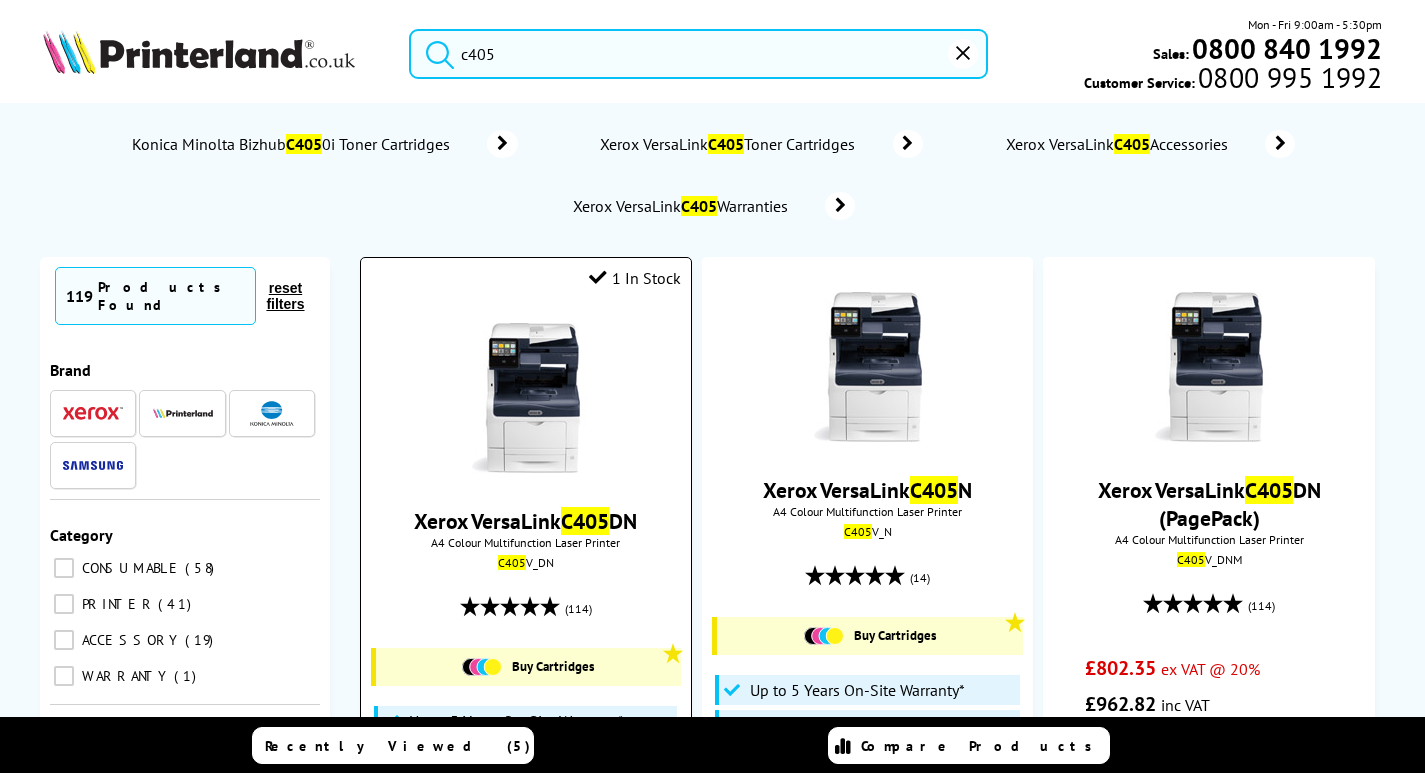 type on "c405" 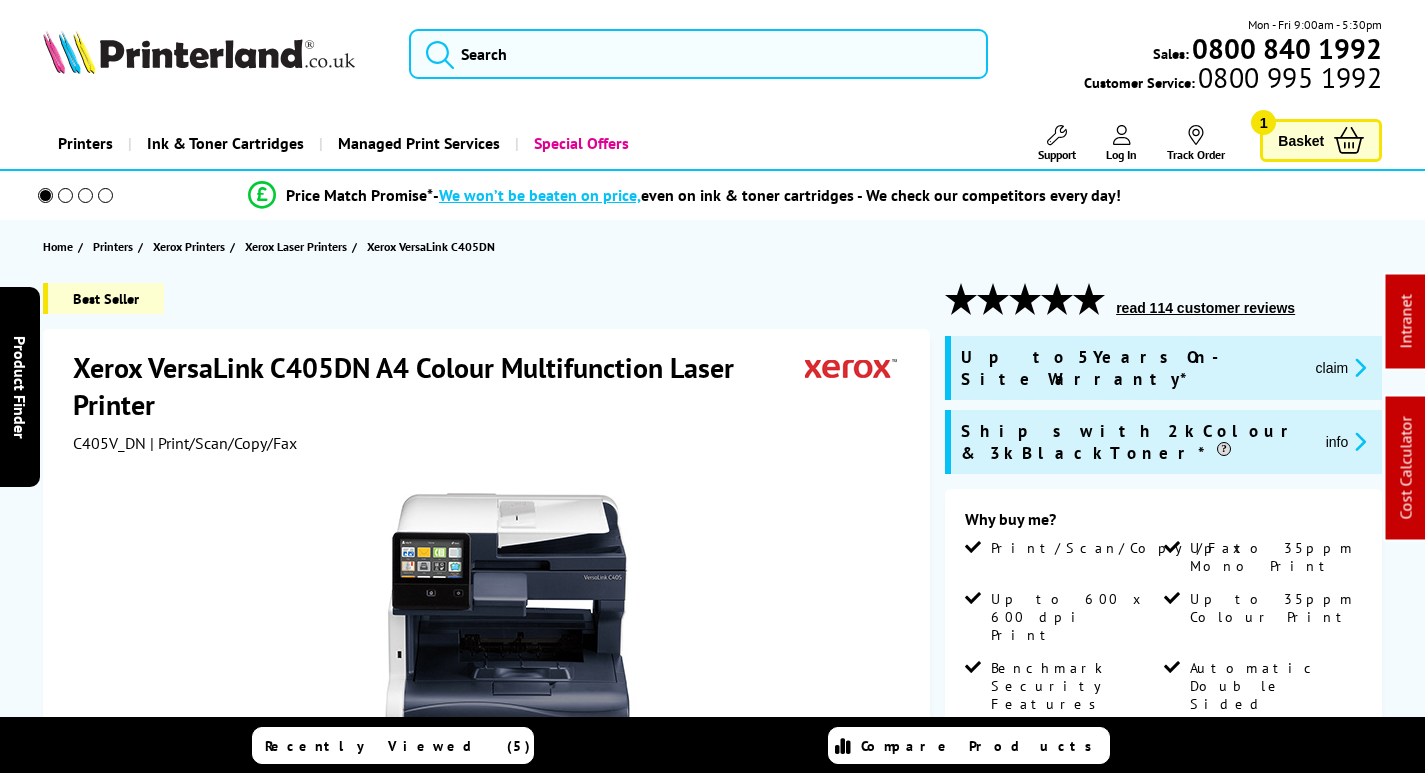 scroll, scrollTop: 0, scrollLeft: 0, axis: both 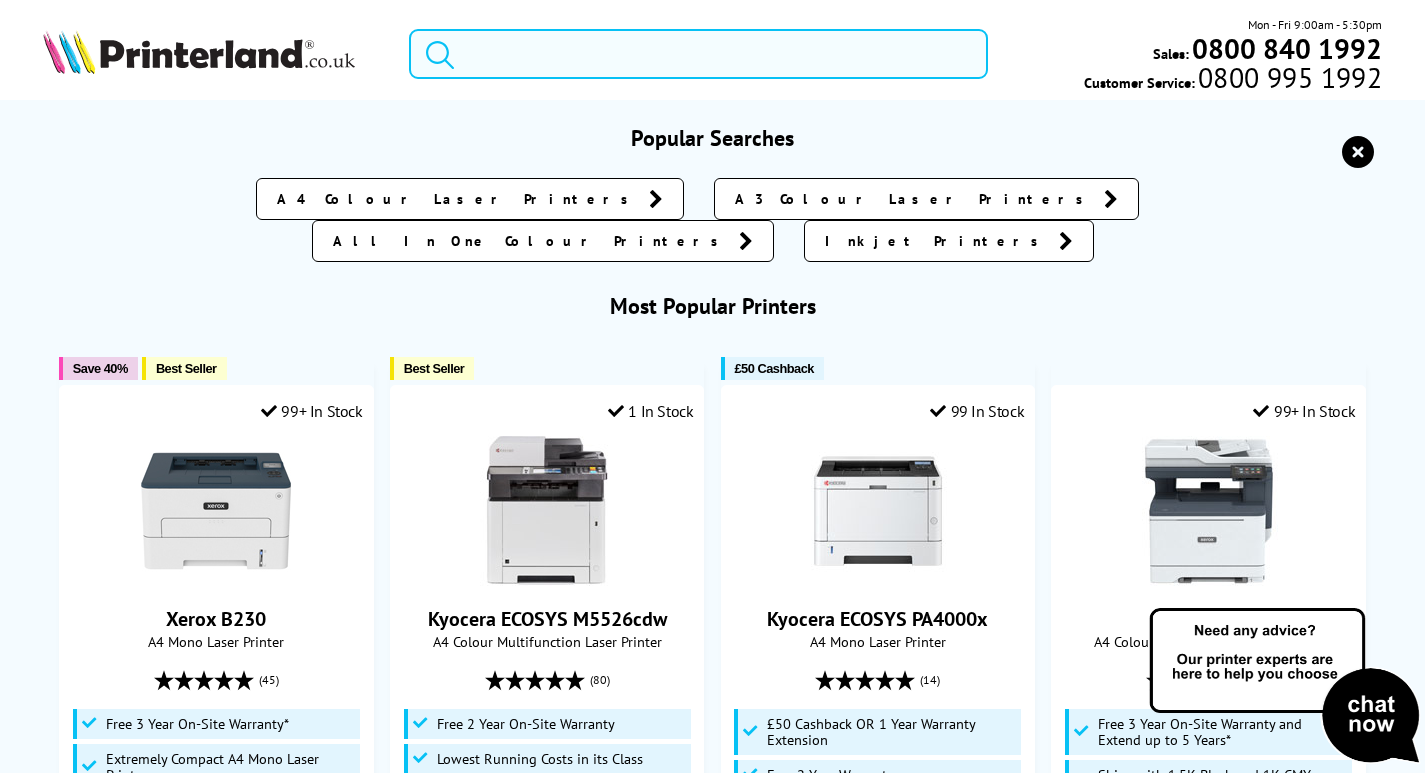 click at bounding box center (698, 54) 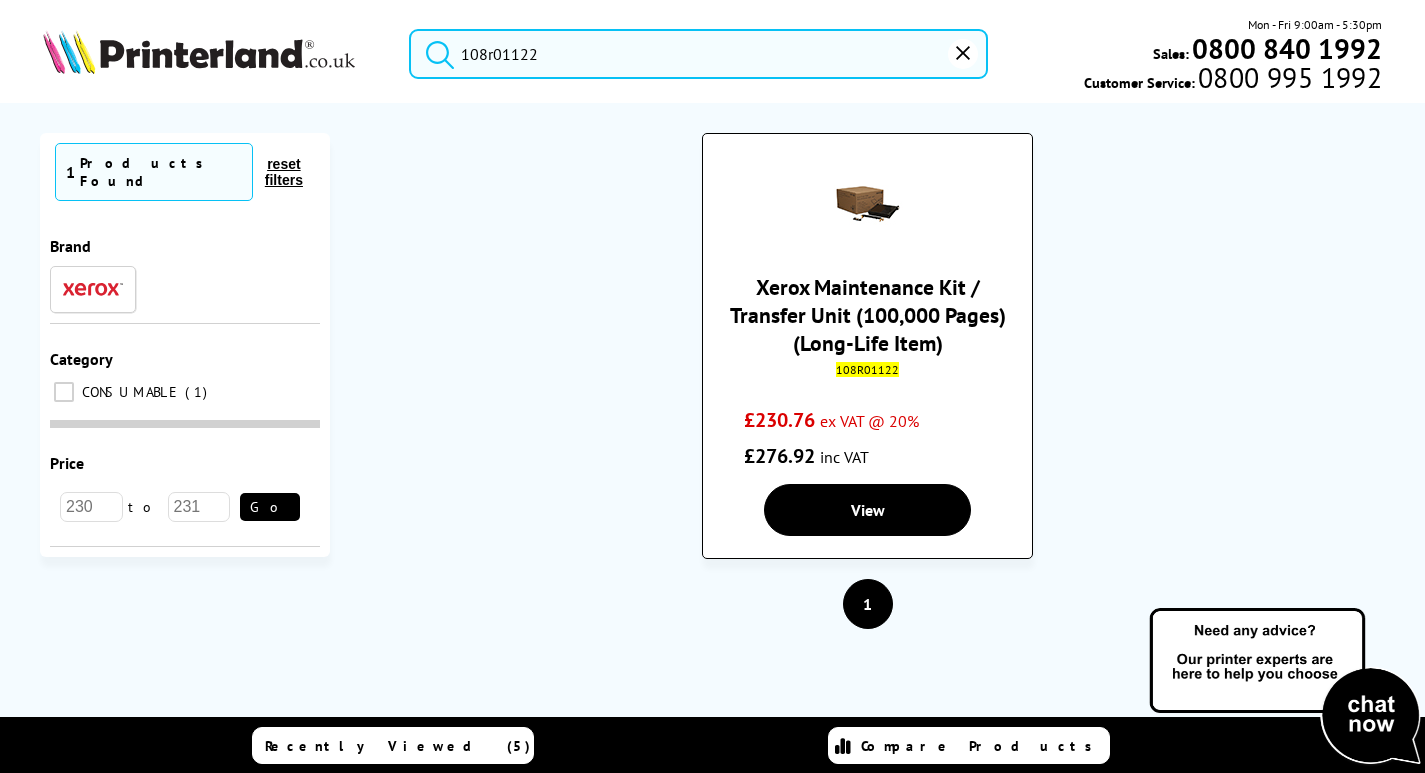 type on "108r01122" 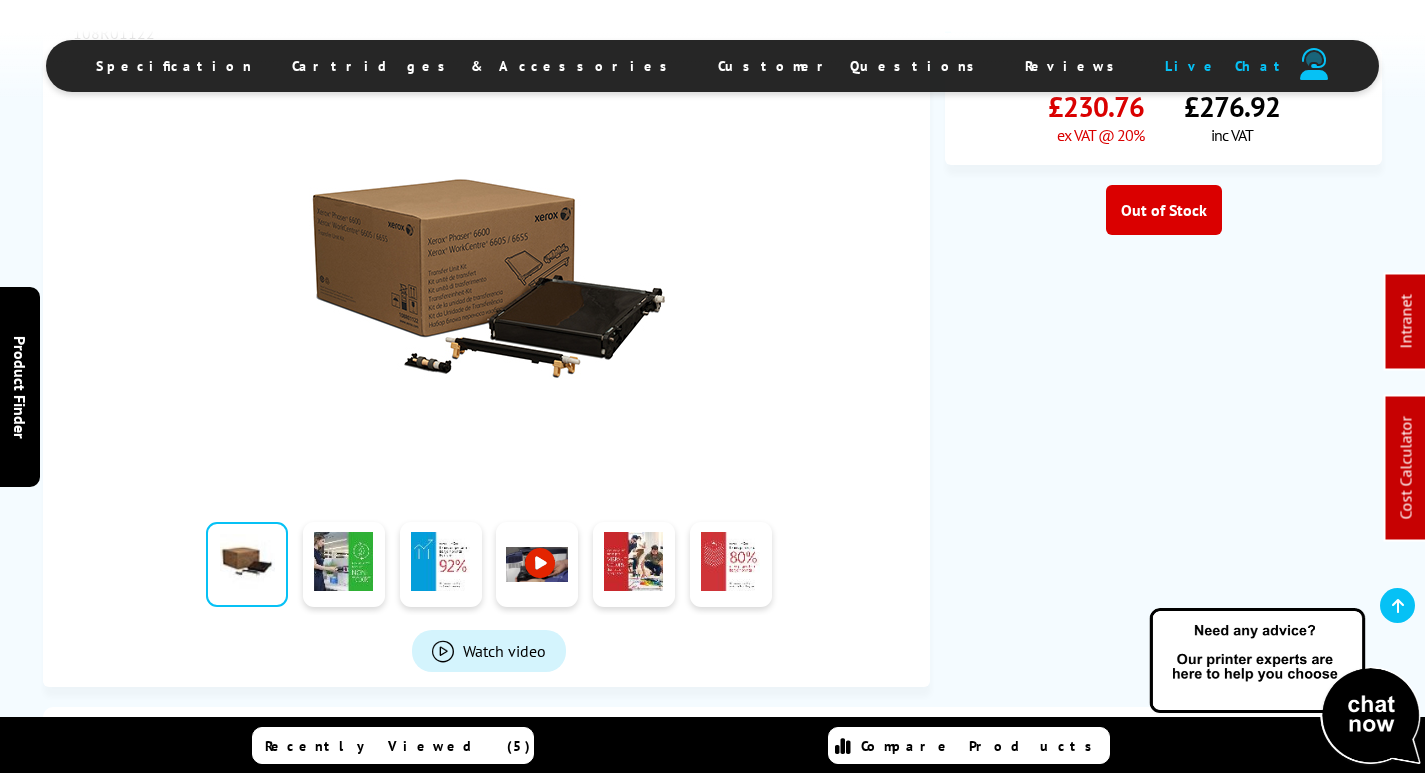 scroll, scrollTop: 238, scrollLeft: 0, axis: vertical 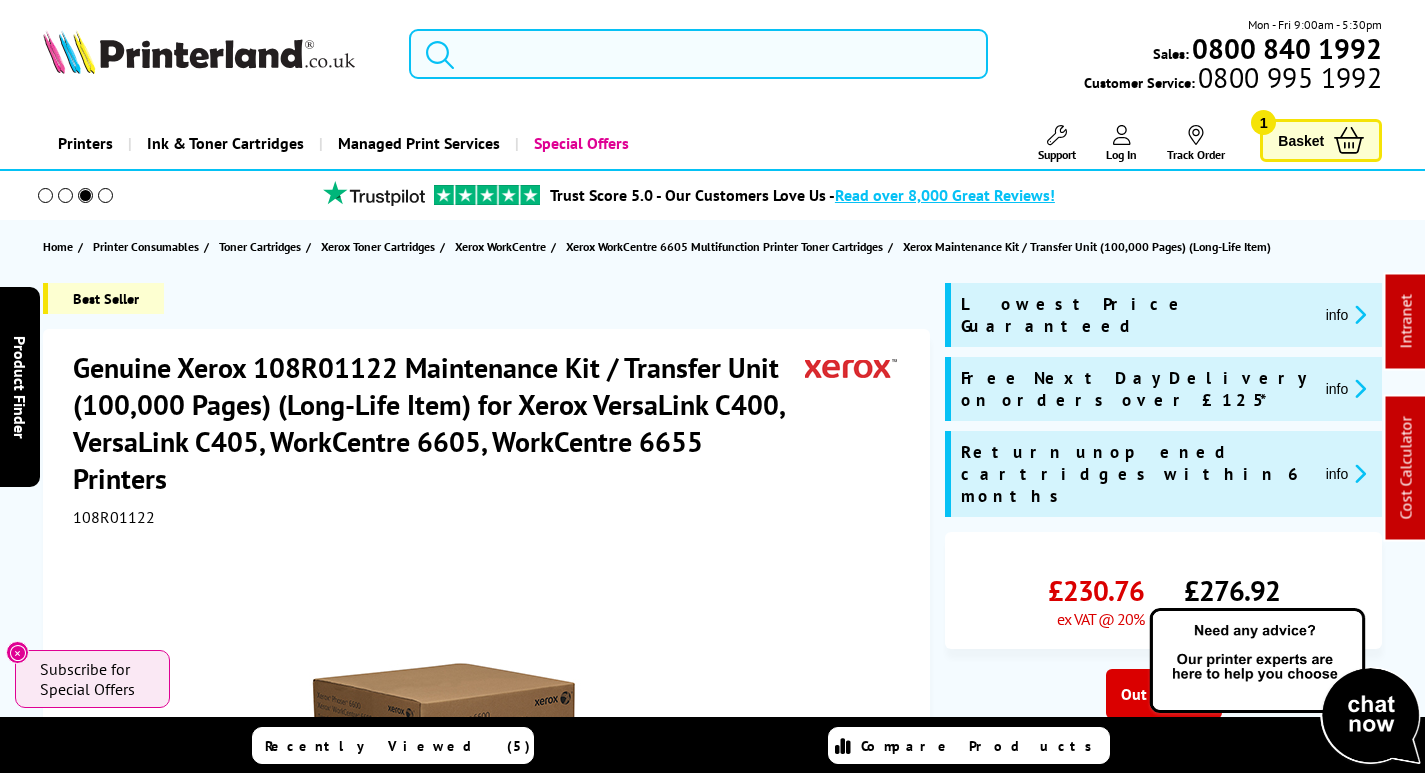 drag, startPoint x: 627, startPoint y: 30, endPoint x: 605, endPoint y: 79, distance: 53.712196 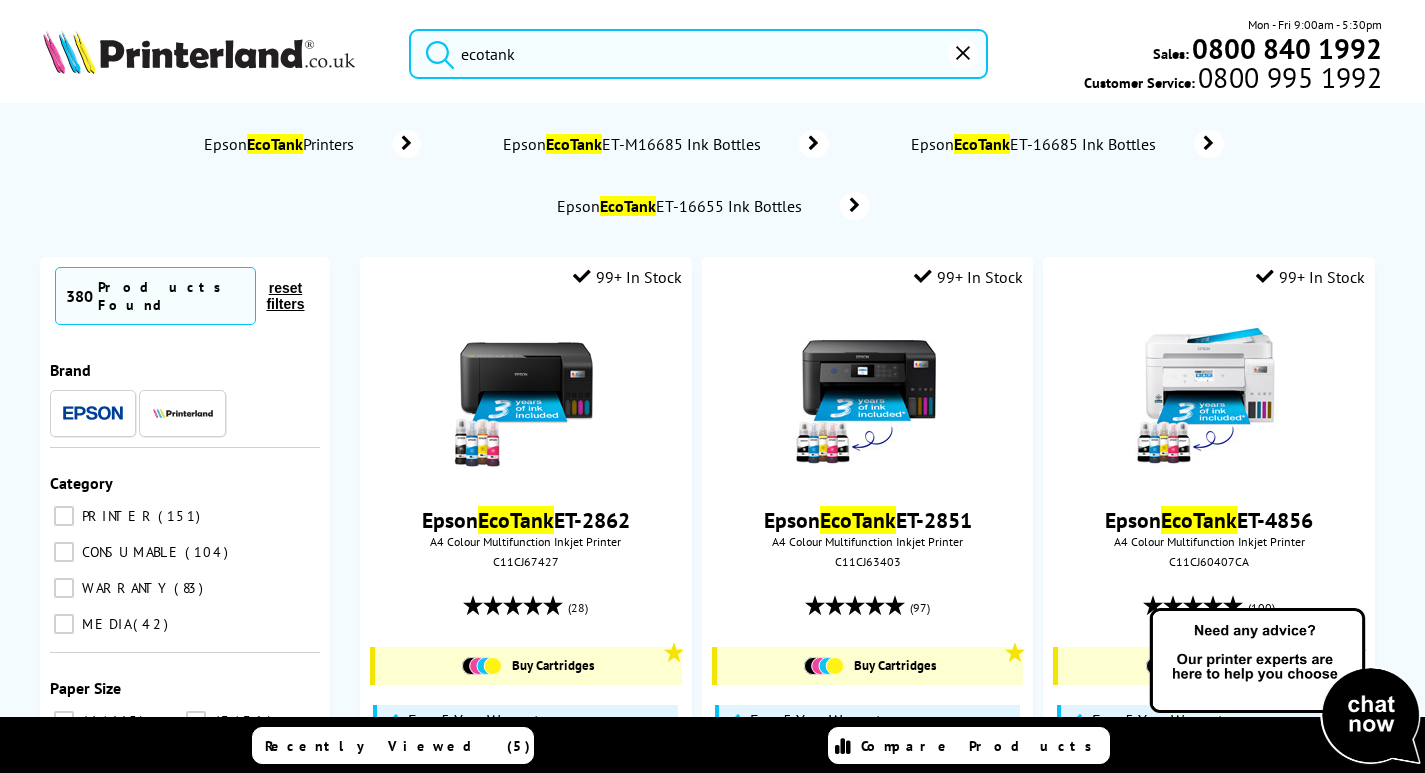 drag, startPoint x: 386, startPoint y: 50, endPoint x: 2, endPoint y: 63, distance: 384.22 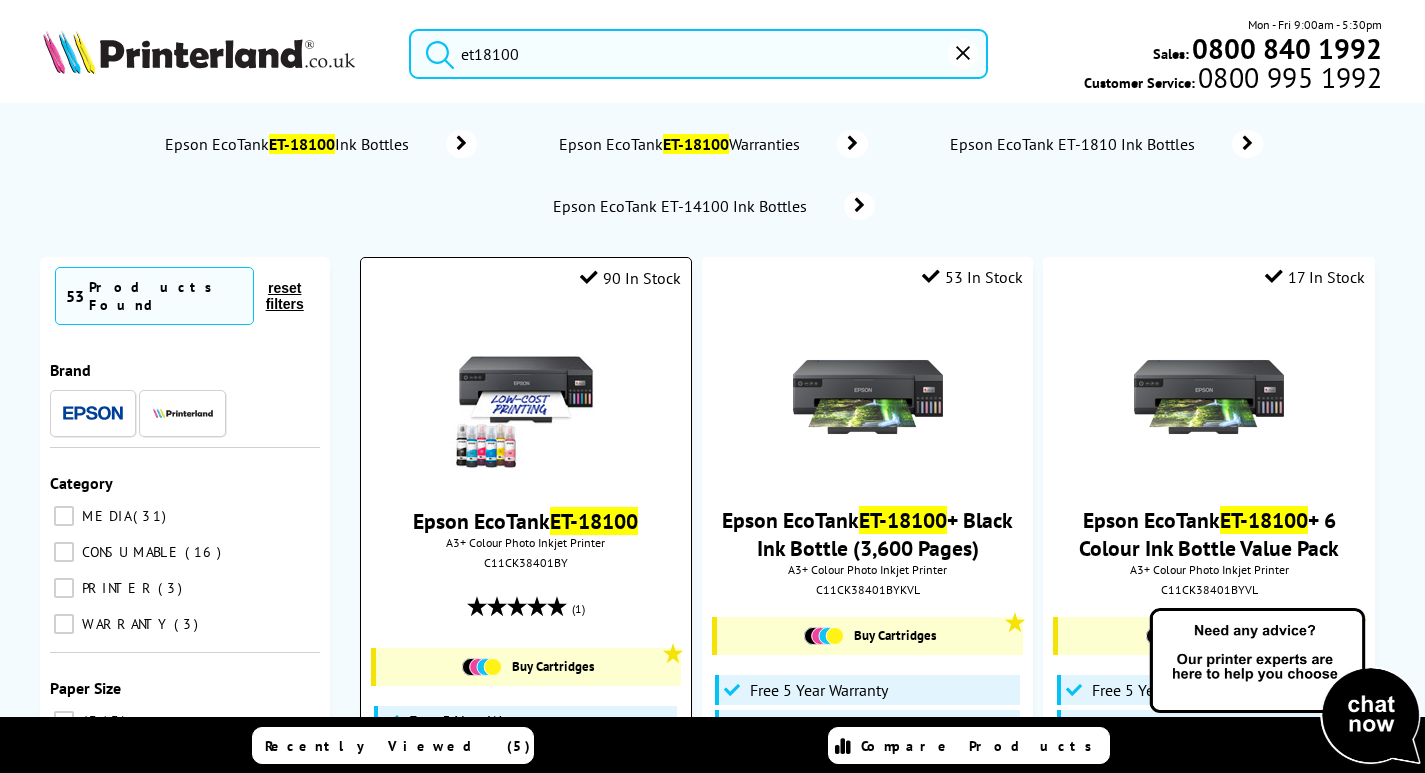 type on "et18100" 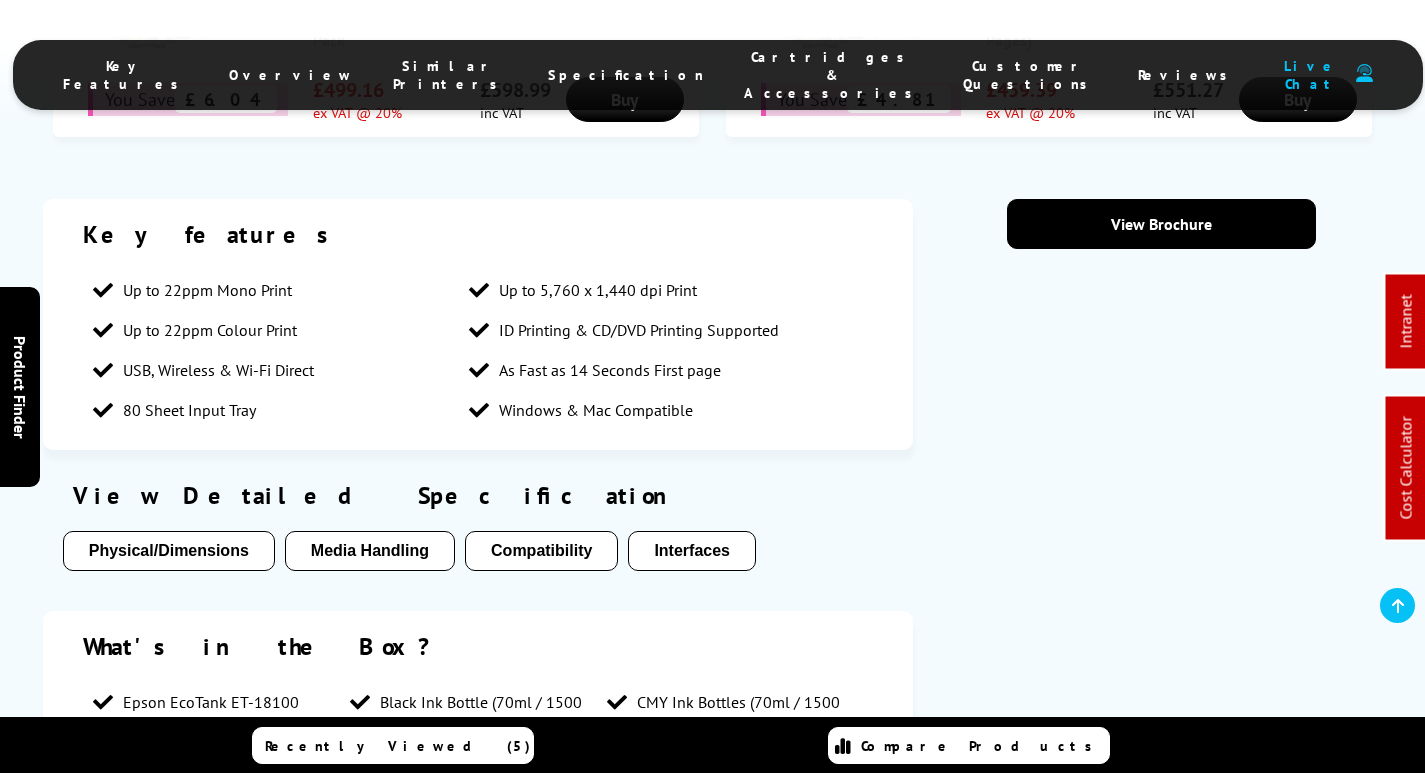 scroll, scrollTop: 1875, scrollLeft: 0, axis: vertical 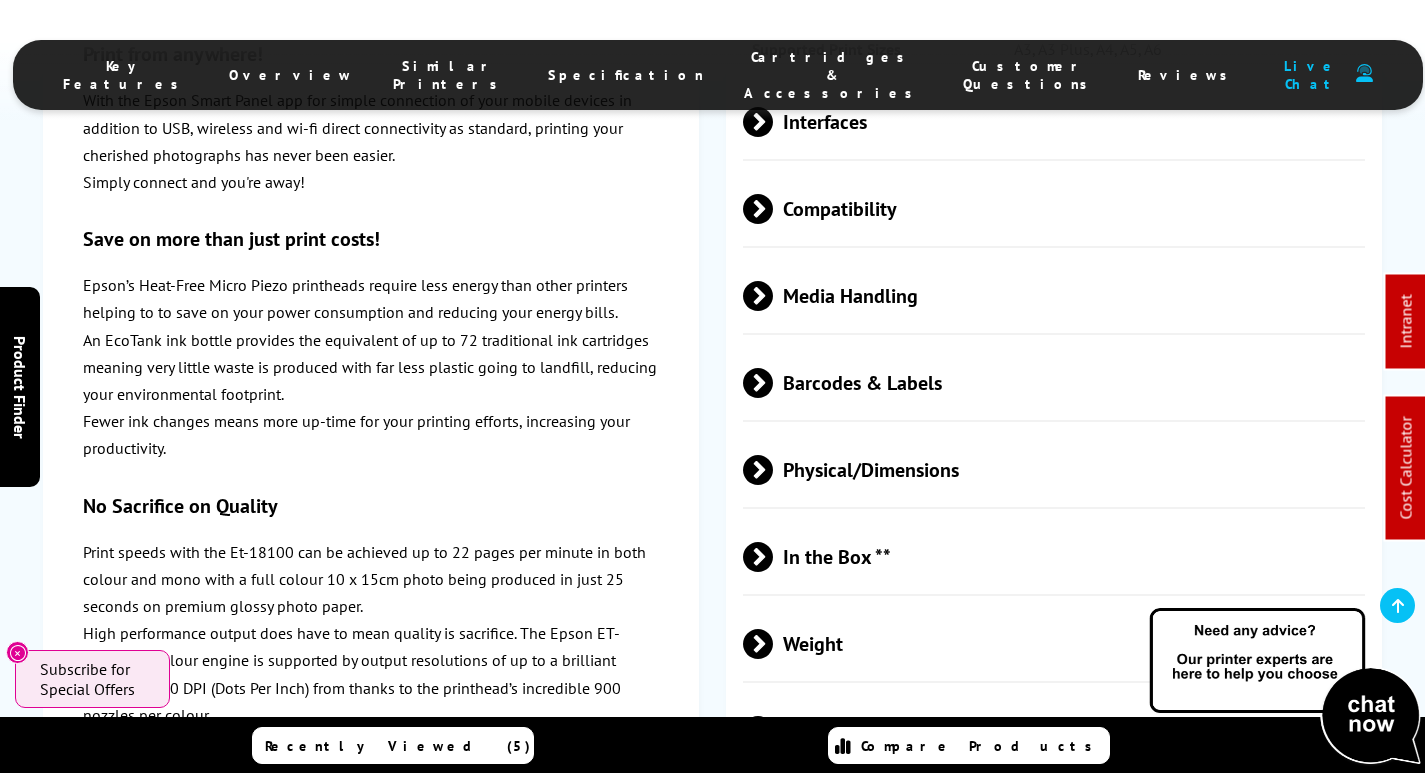 click on "Barcodes & Labels" at bounding box center (1054, 382) 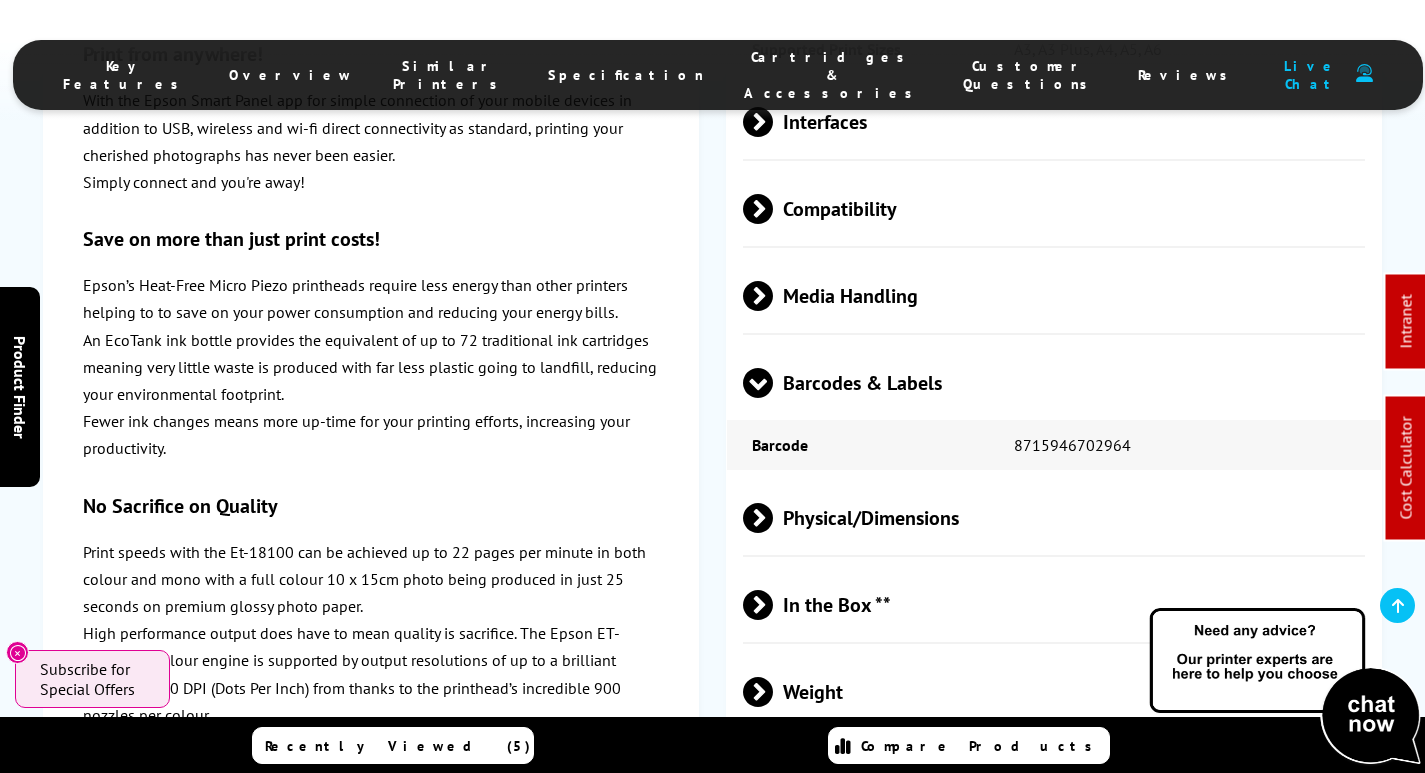 click on "Barcodes & Labels" at bounding box center (1054, 382) 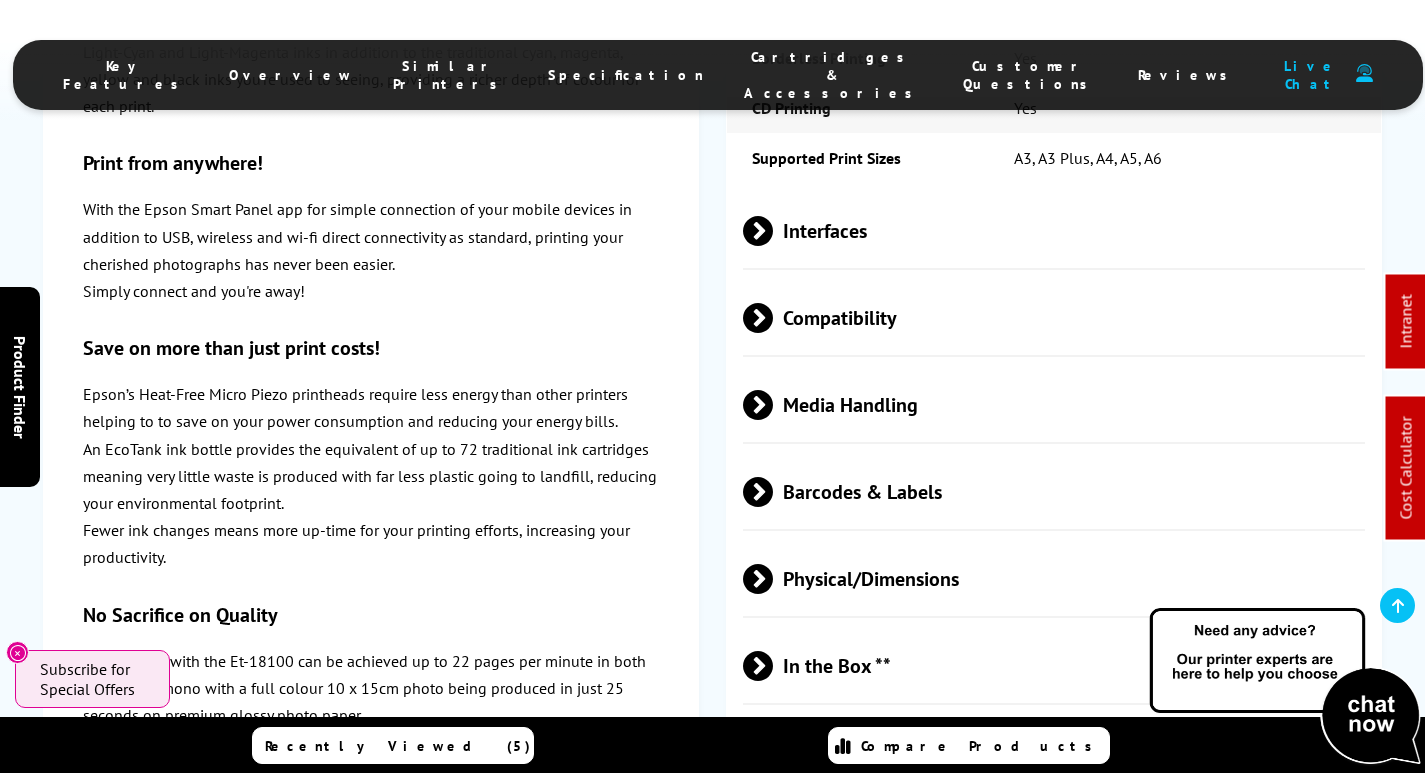 scroll, scrollTop: 2864, scrollLeft: 0, axis: vertical 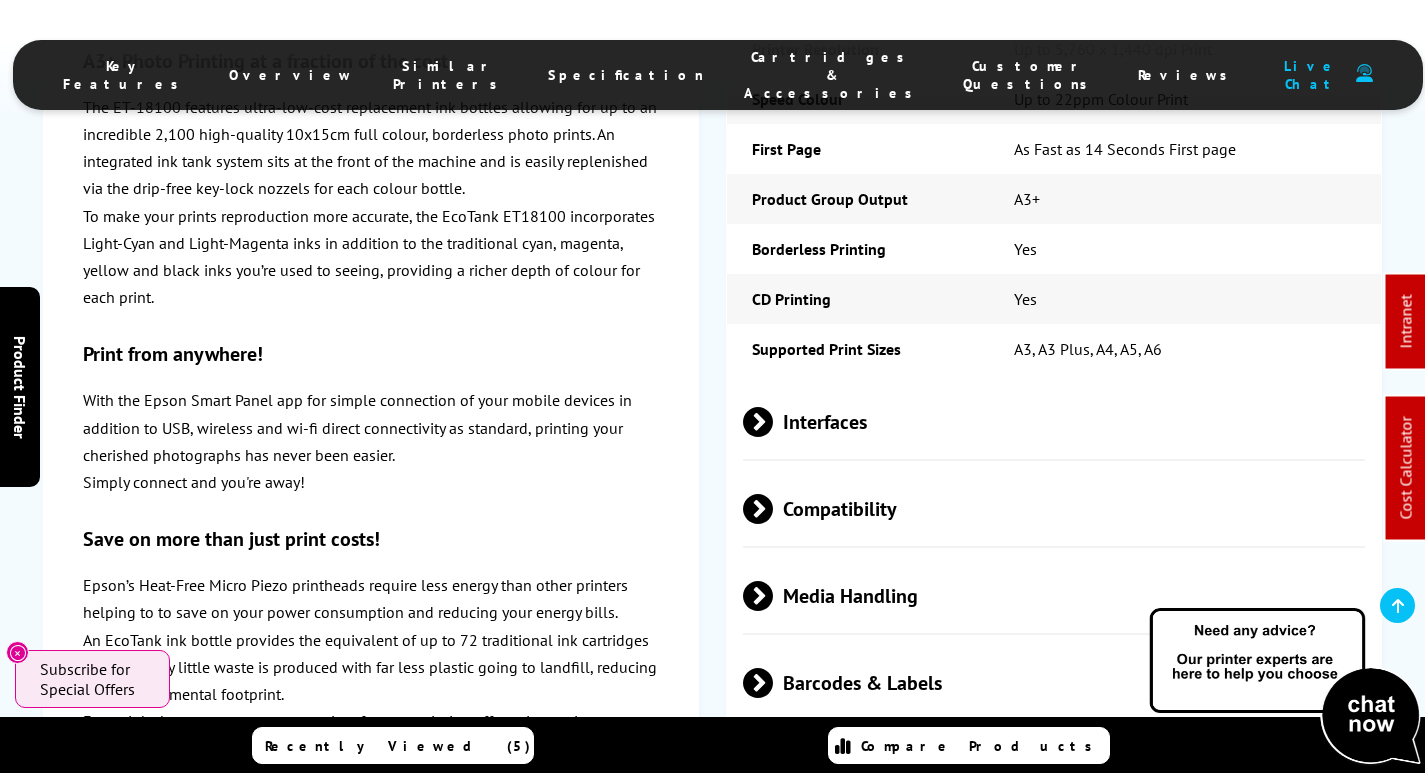 click on "Compatibility" at bounding box center (1054, 508) 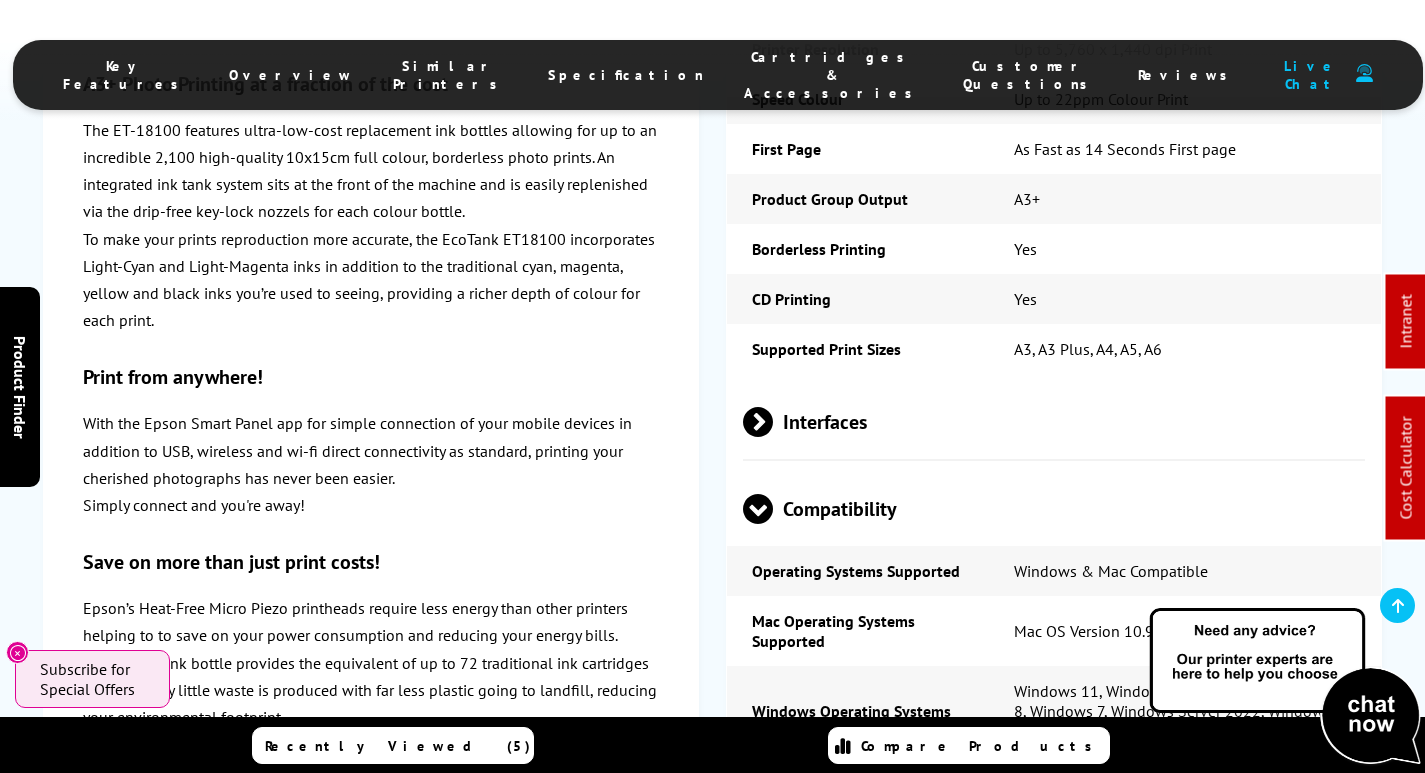 click on "Compatibility" at bounding box center [1054, 508] 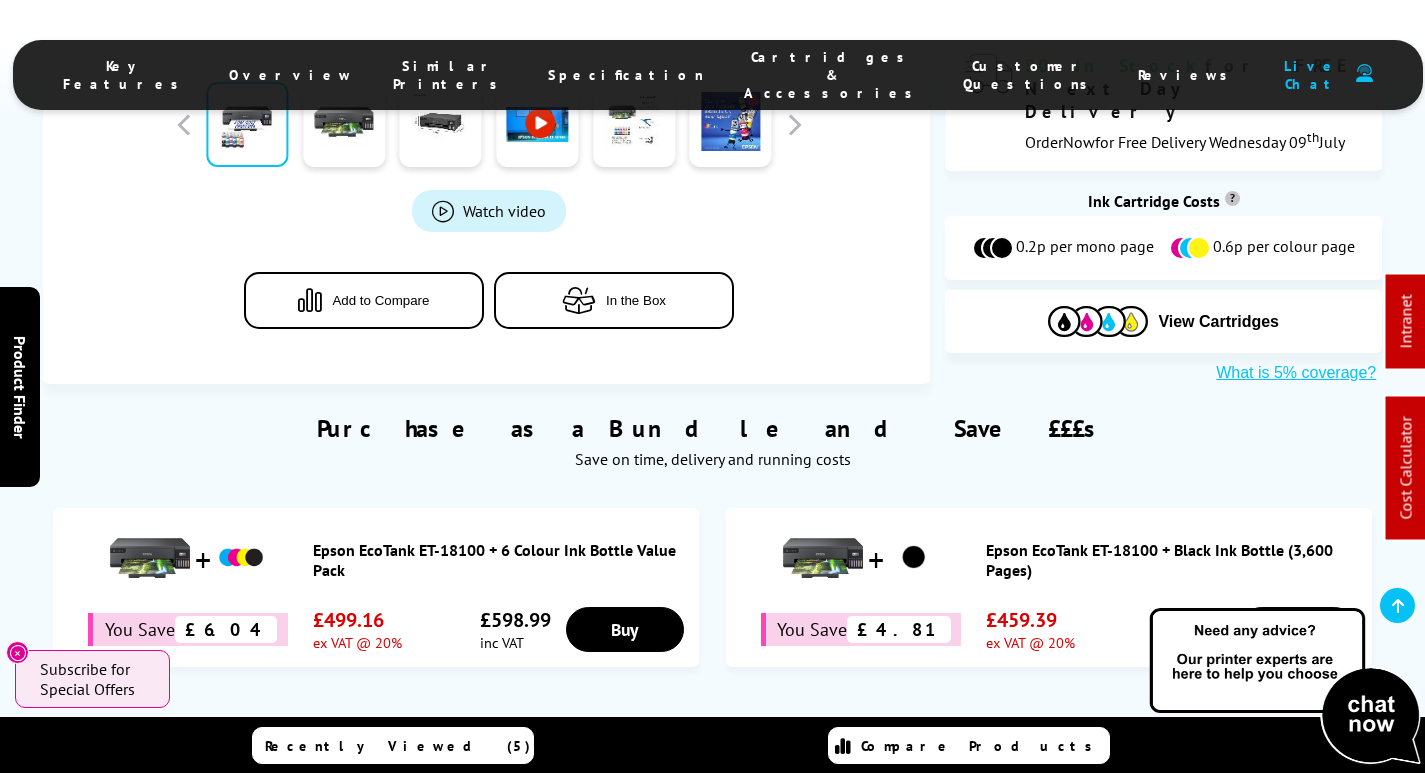 scroll, scrollTop: 1300, scrollLeft: 0, axis: vertical 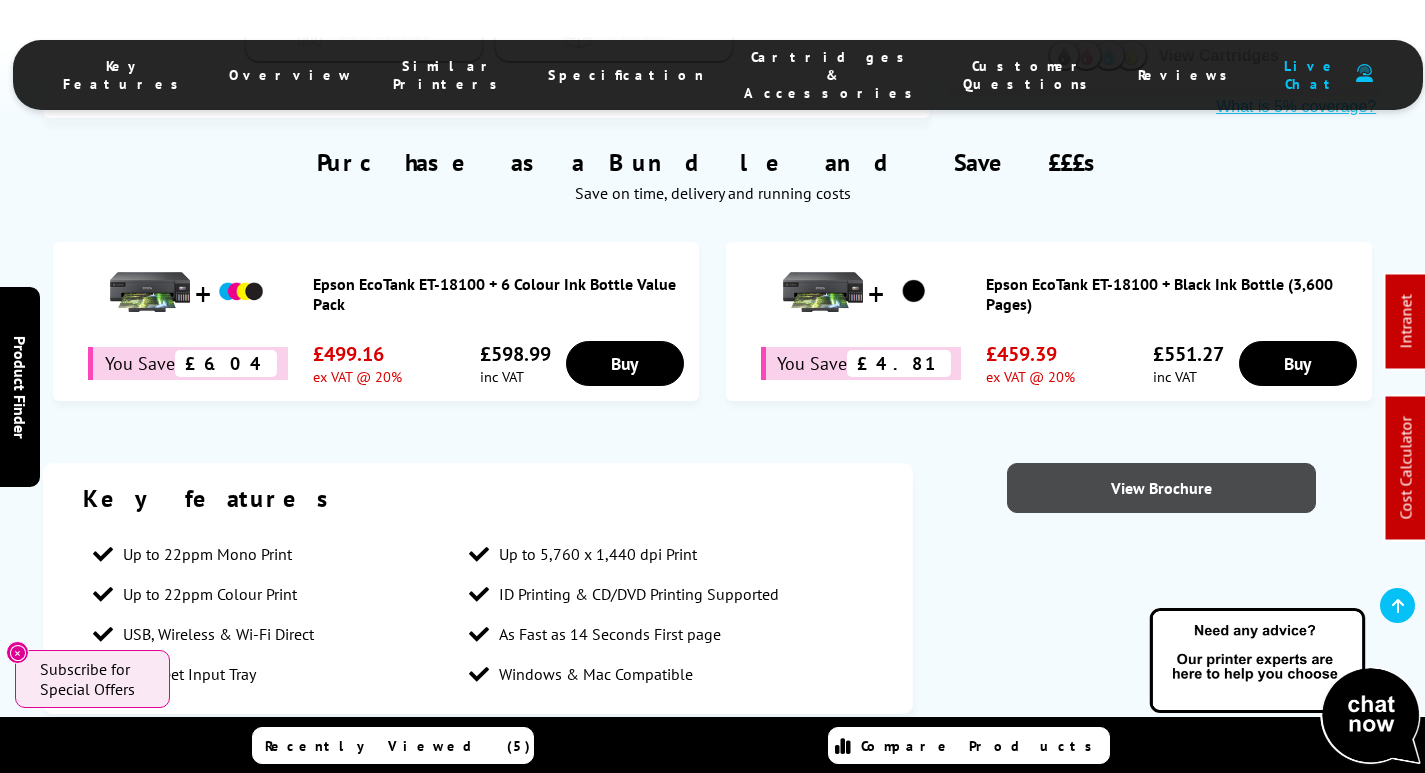 click on "View Brochure" at bounding box center (1161, 488) 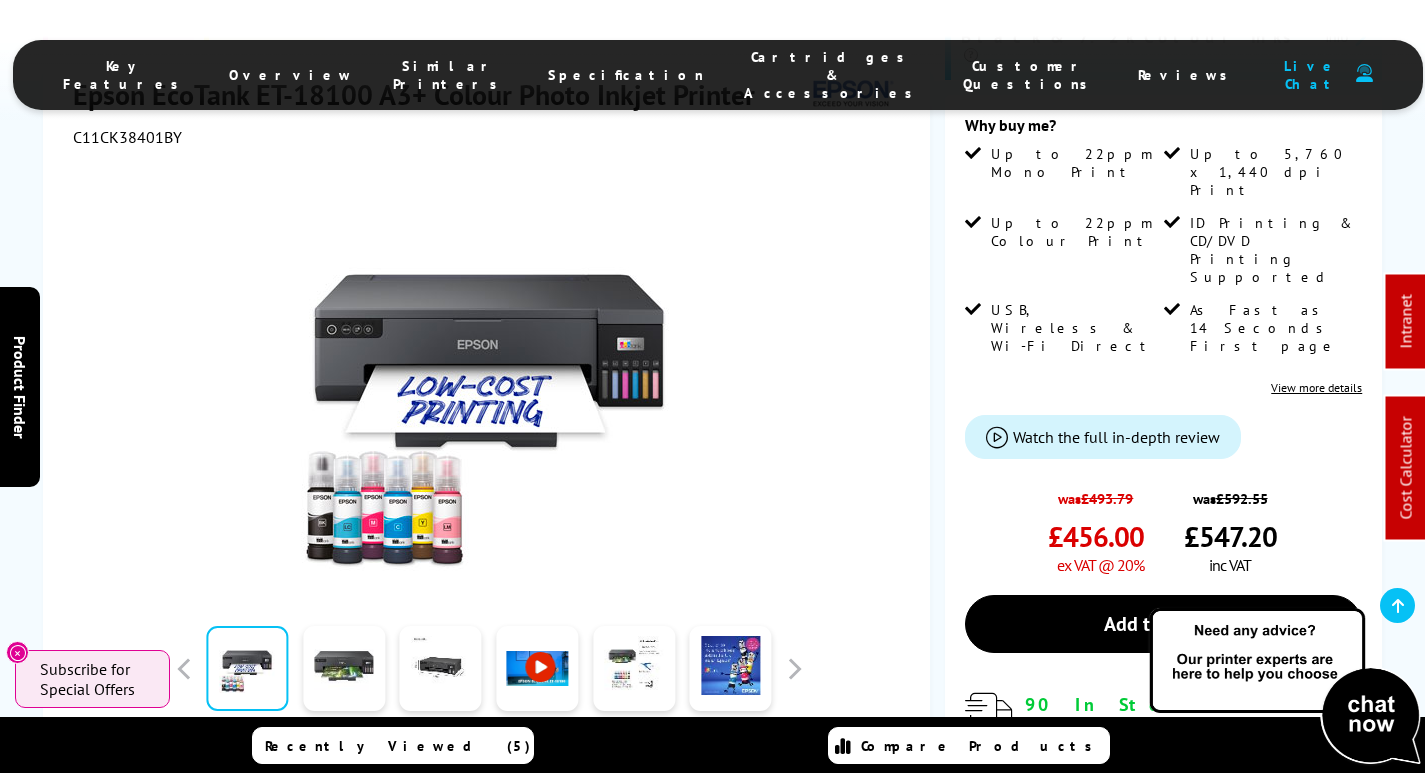 scroll, scrollTop: 400, scrollLeft: 0, axis: vertical 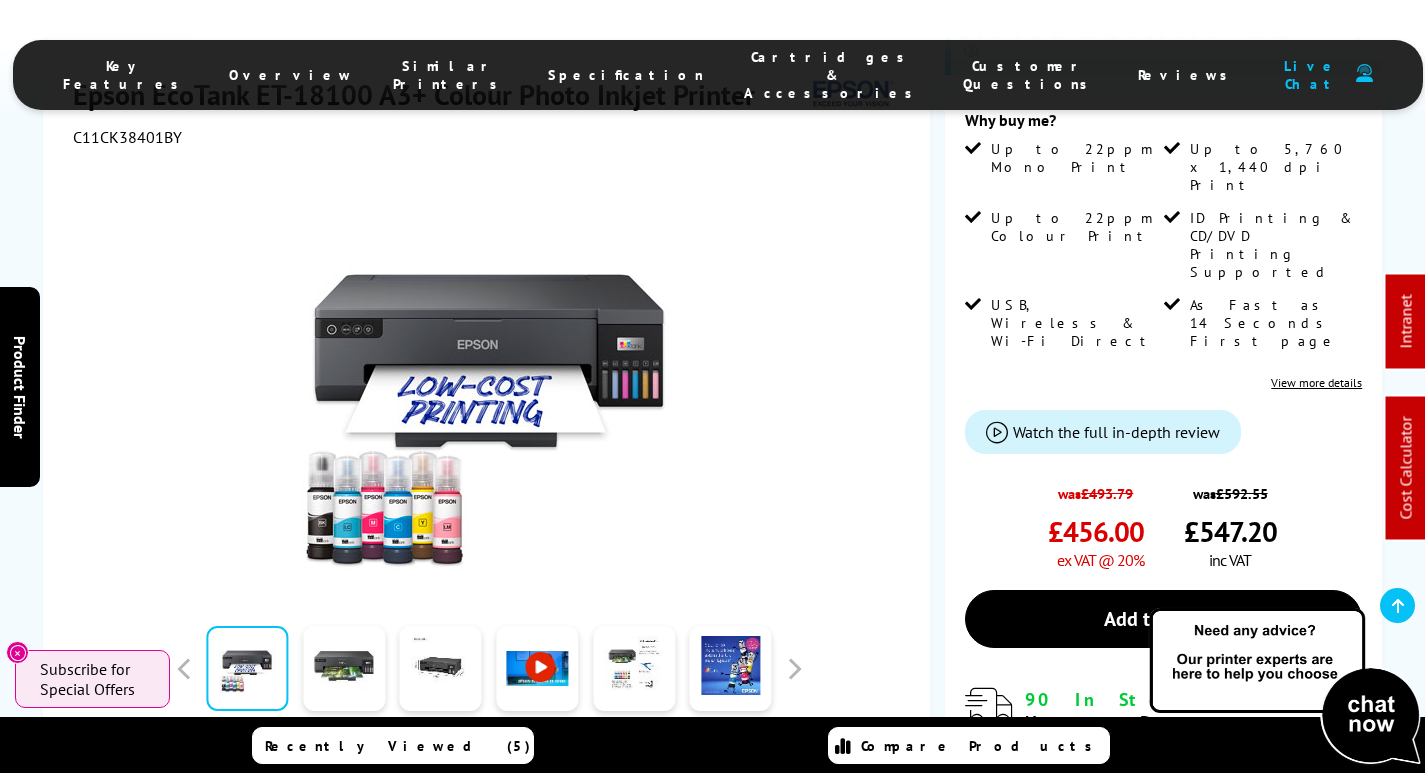 click on "Cartridges & Accessories" at bounding box center [833, 75] 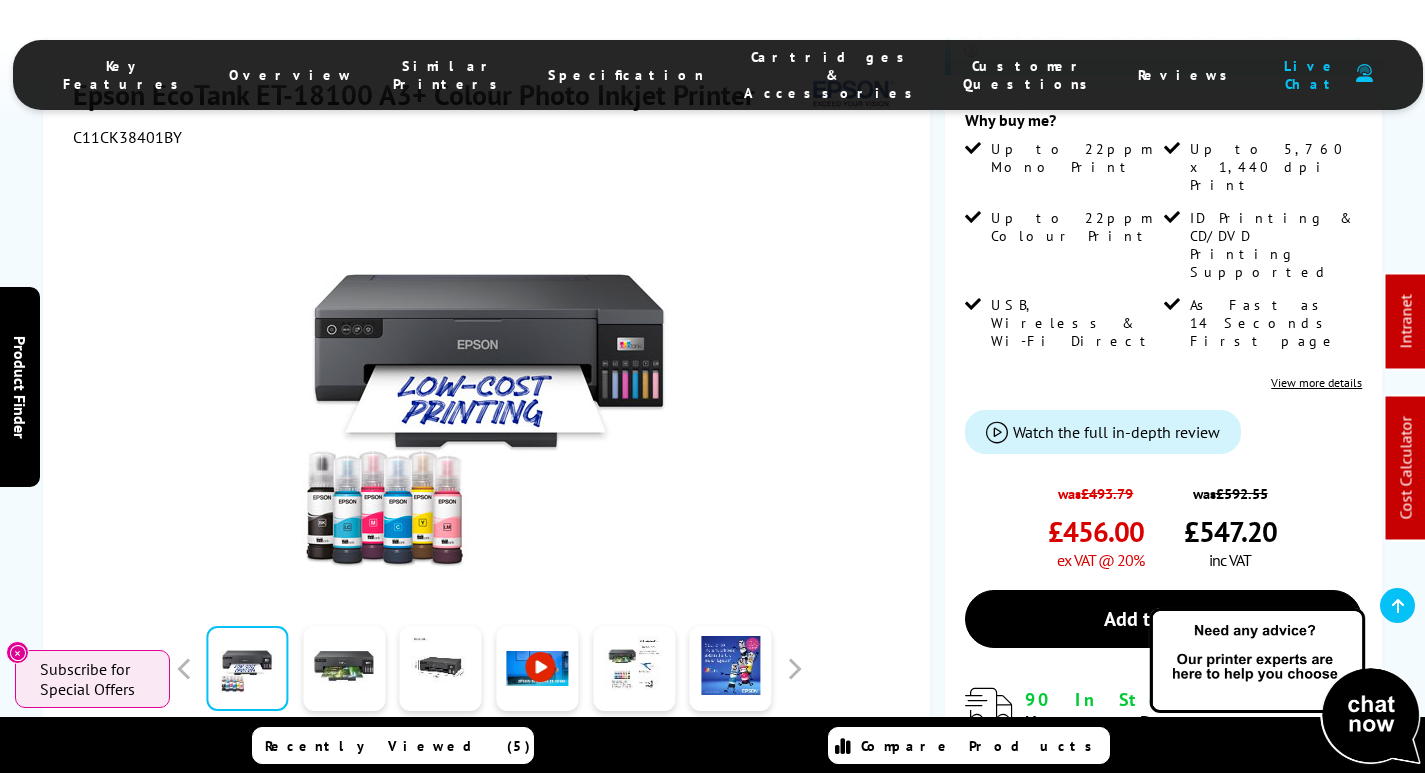 click on "Cartridges & Accessories" at bounding box center (833, 75) 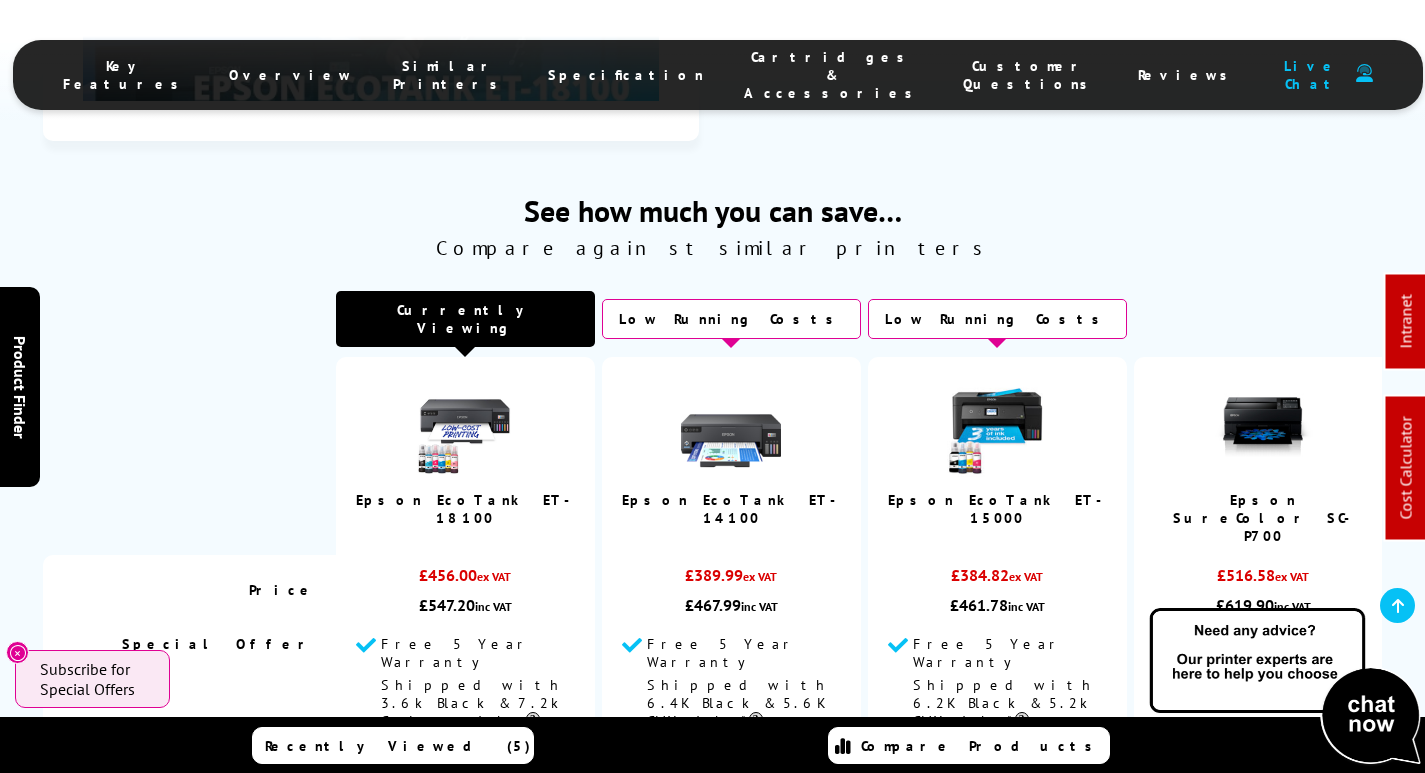 scroll, scrollTop: 4963, scrollLeft: 0, axis: vertical 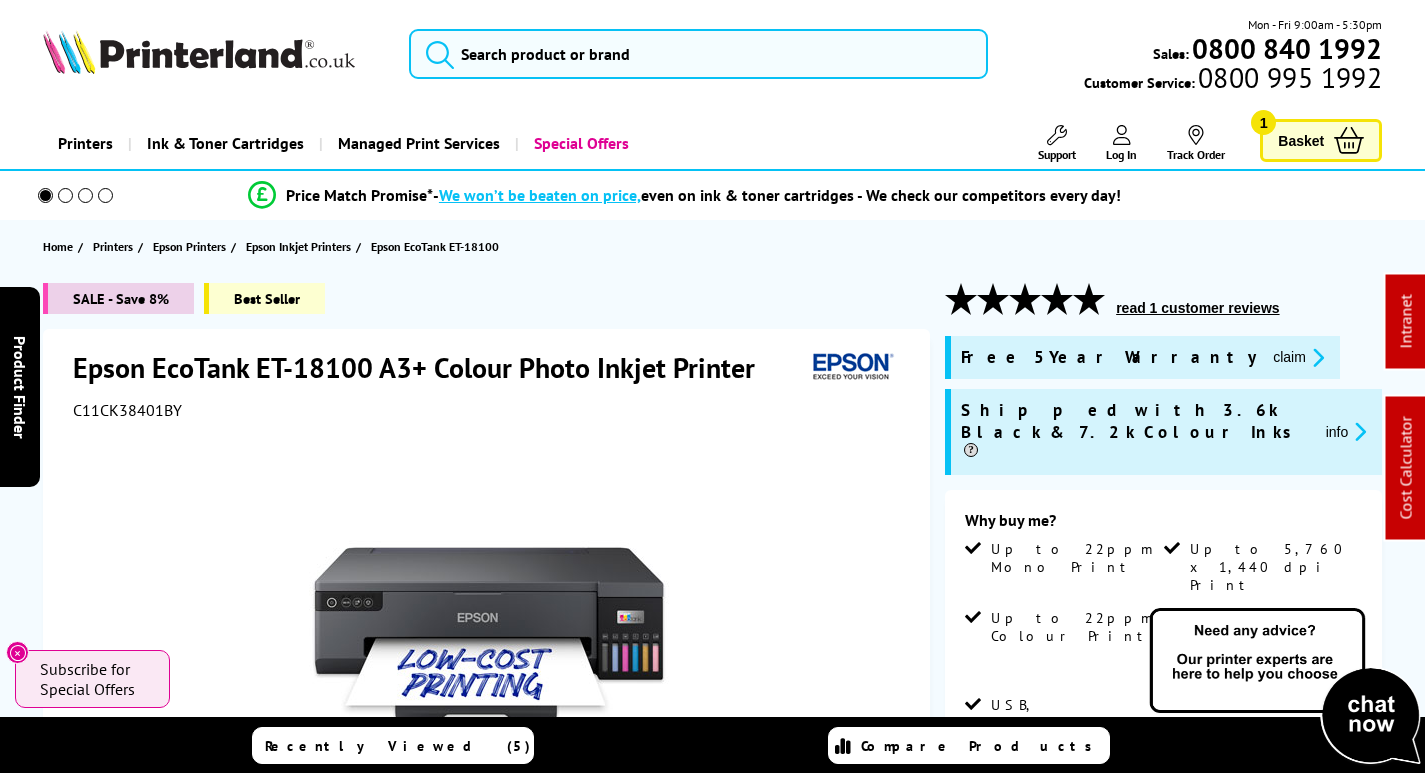 click at bounding box center (1057, 135) 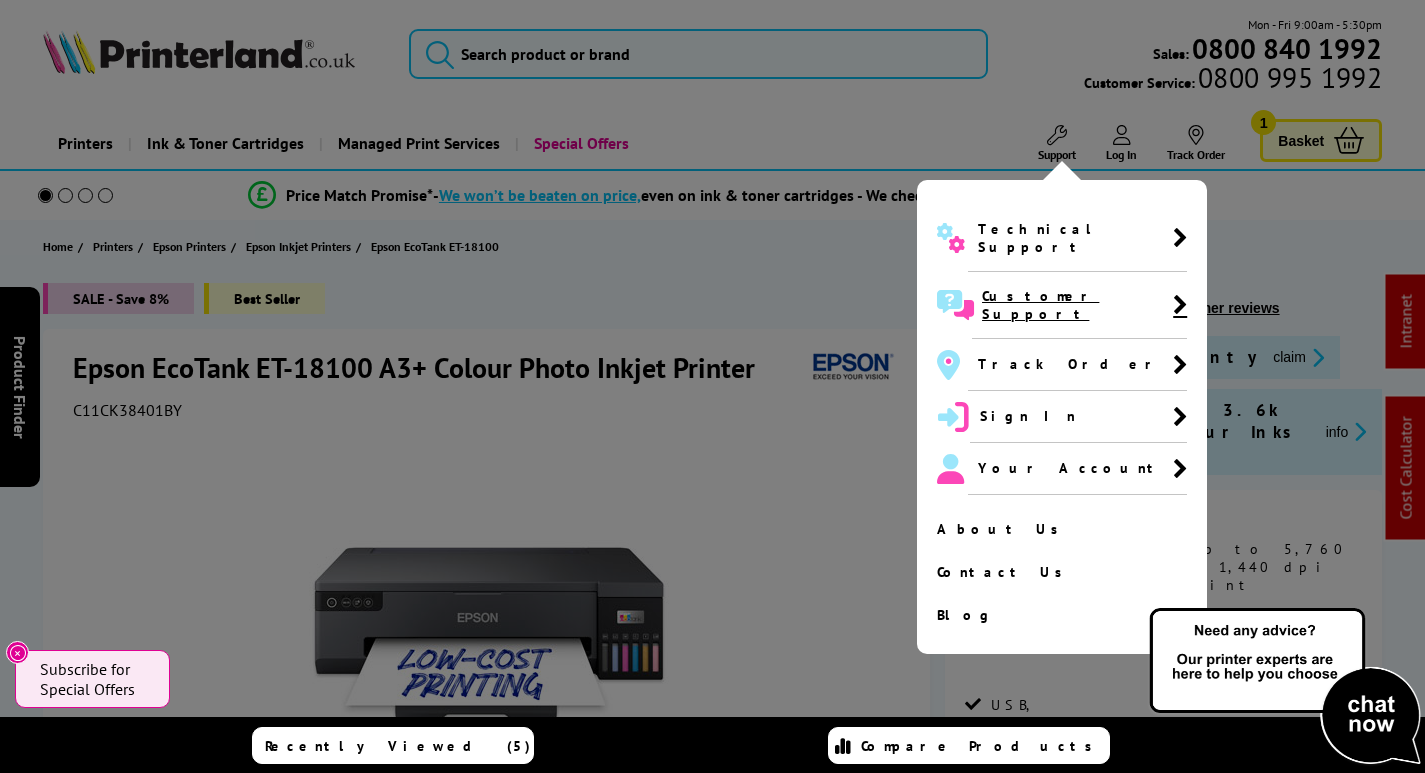 click on "Customer Support" at bounding box center (1077, 305) 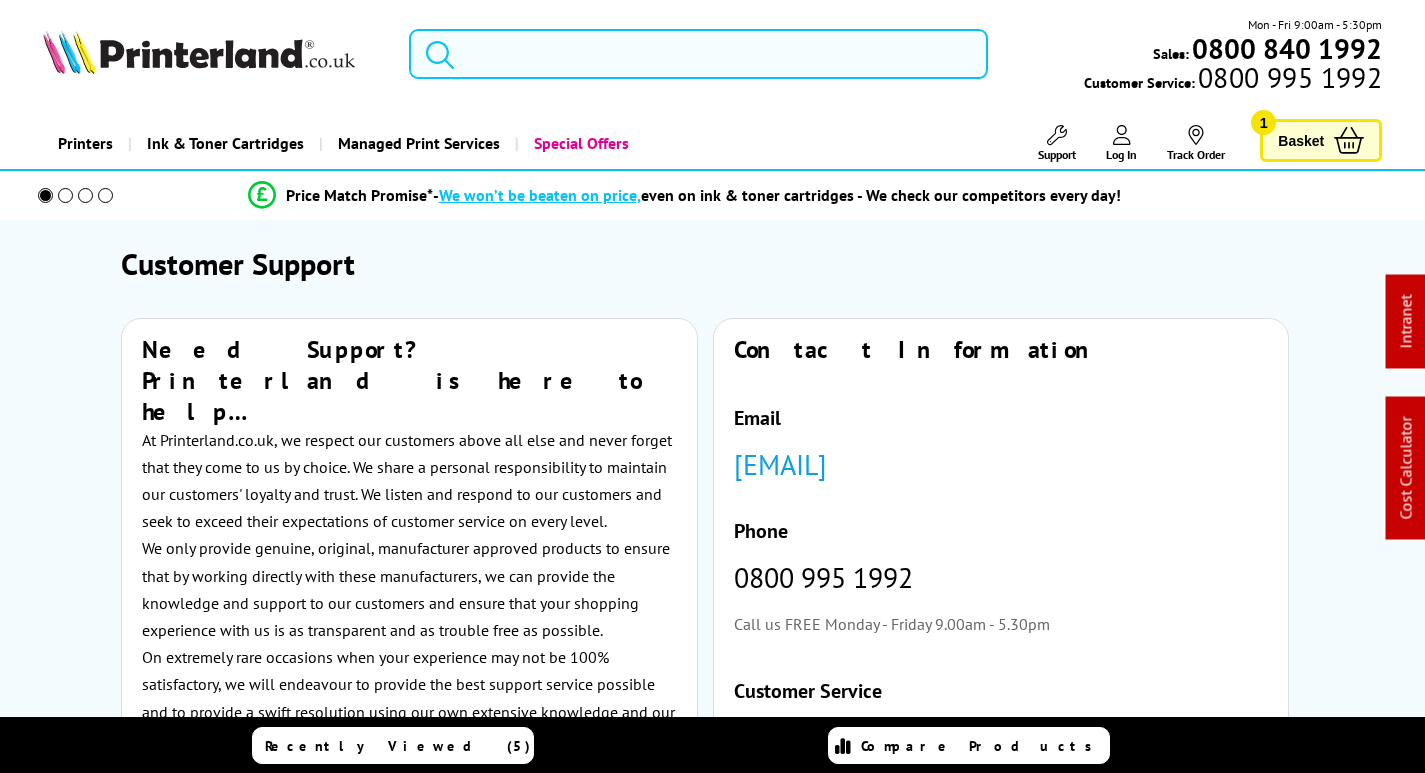 scroll, scrollTop: 0, scrollLeft: 0, axis: both 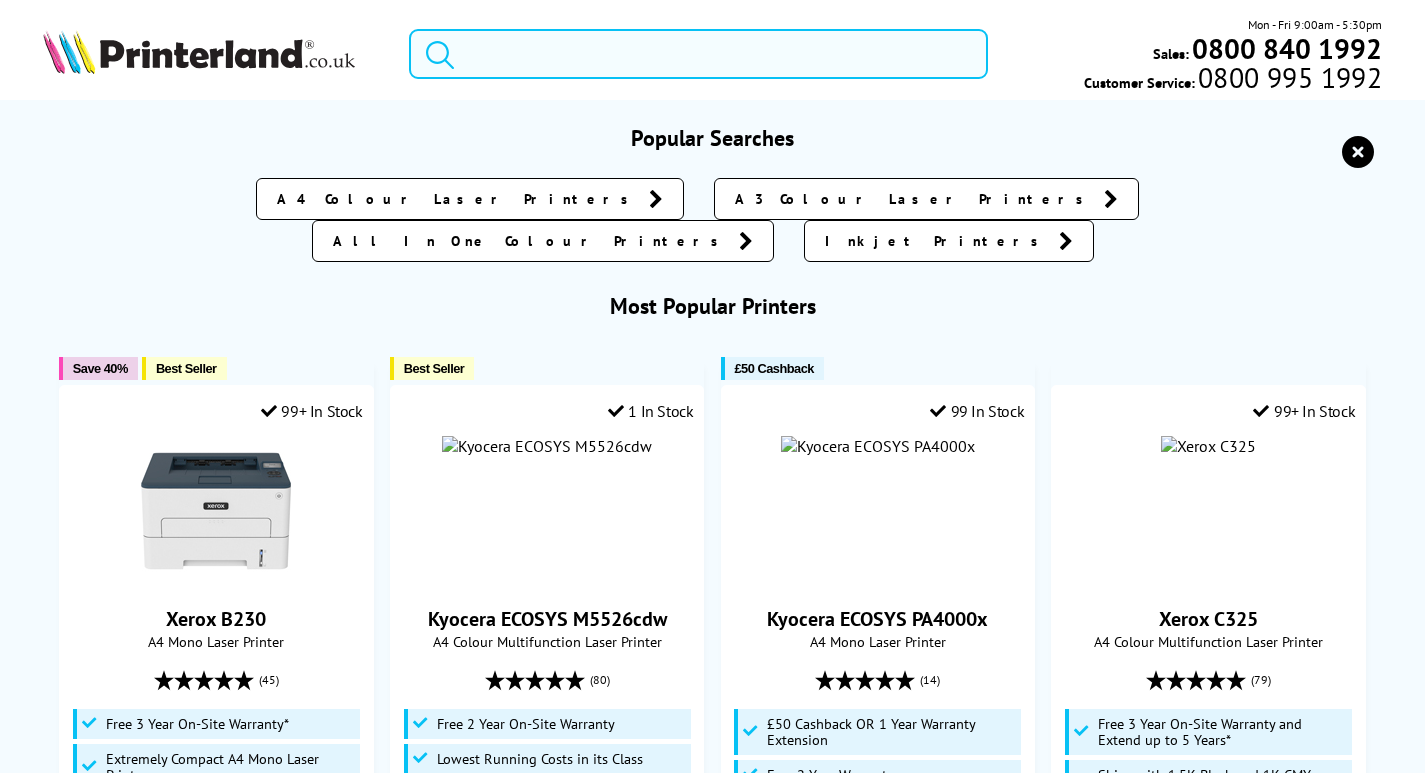 click at bounding box center (698, 54) 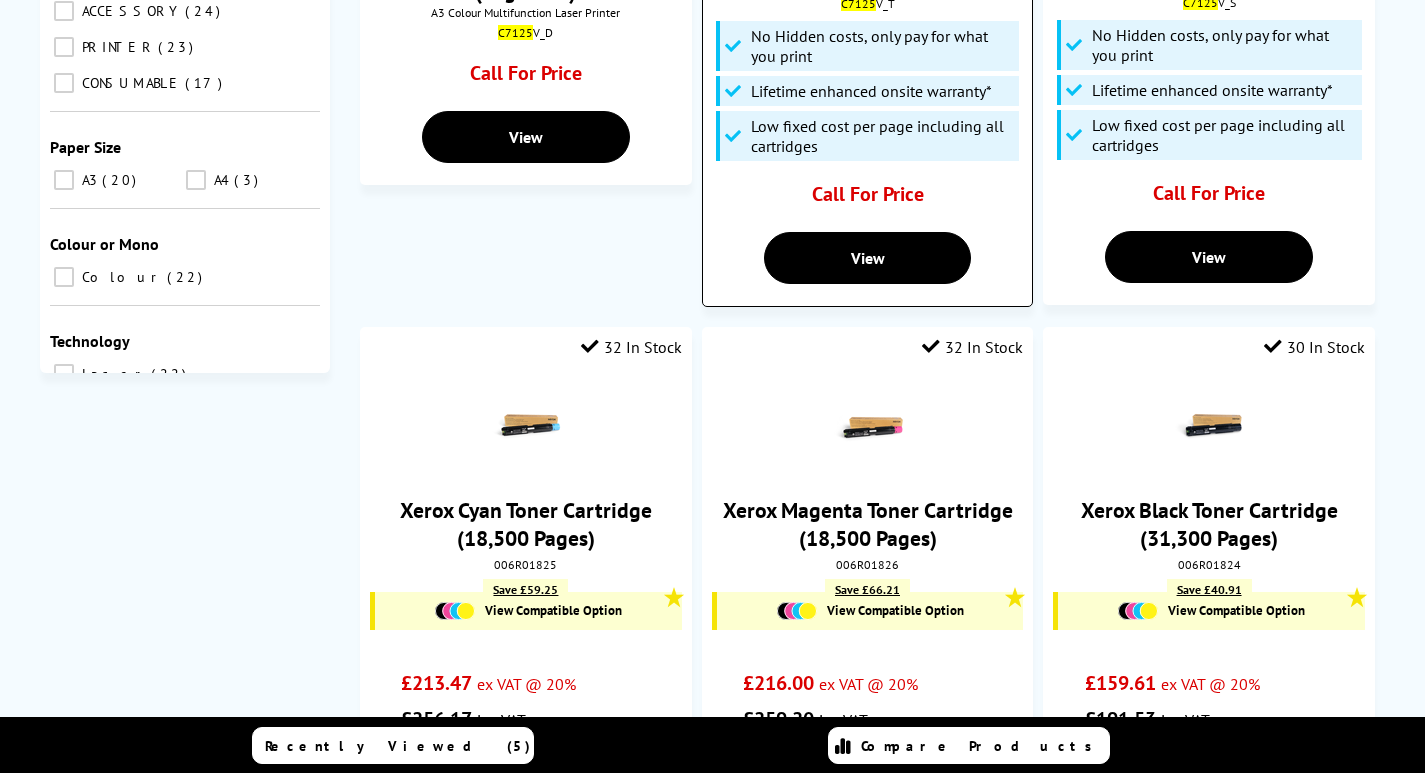 scroll, scrollTop: 200, scrollLeft: 0, axis: vertical 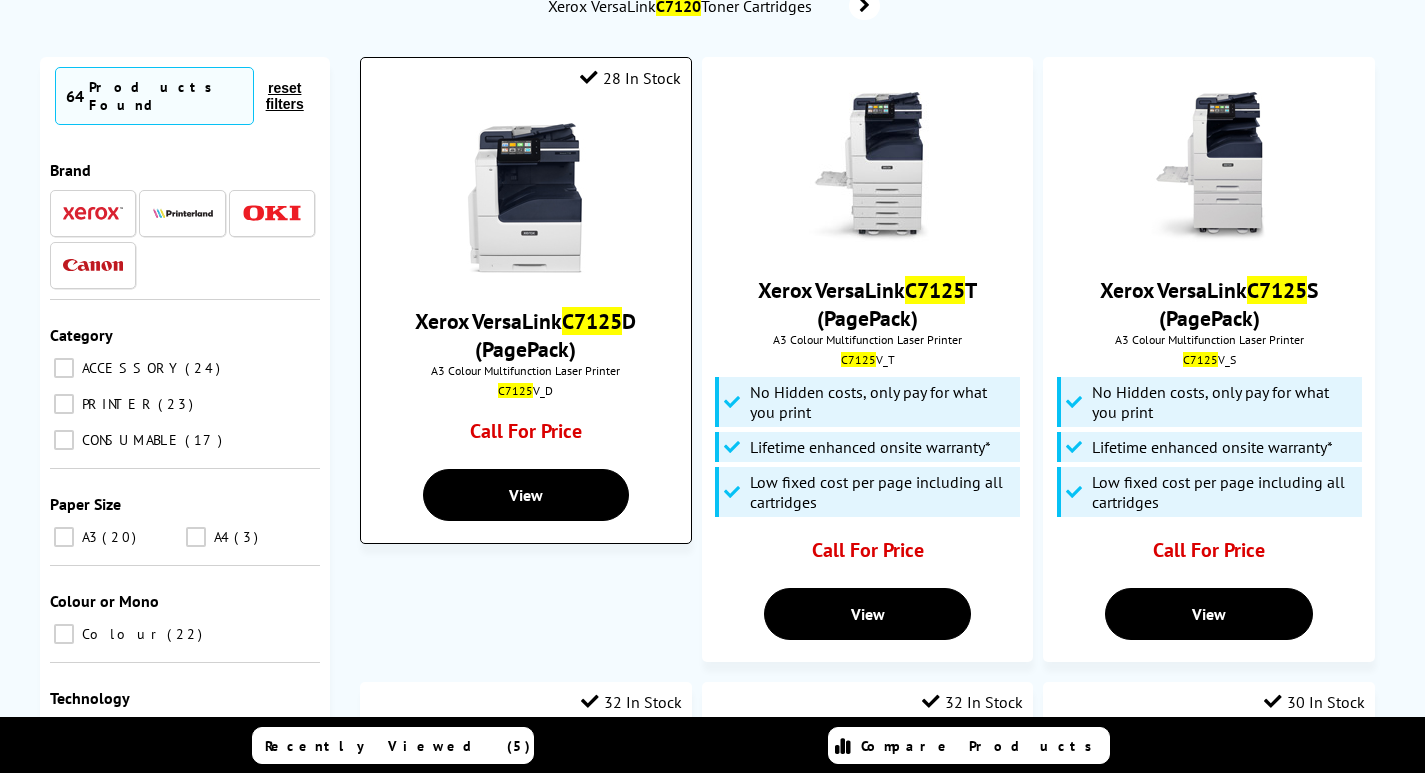 type on "c7125" 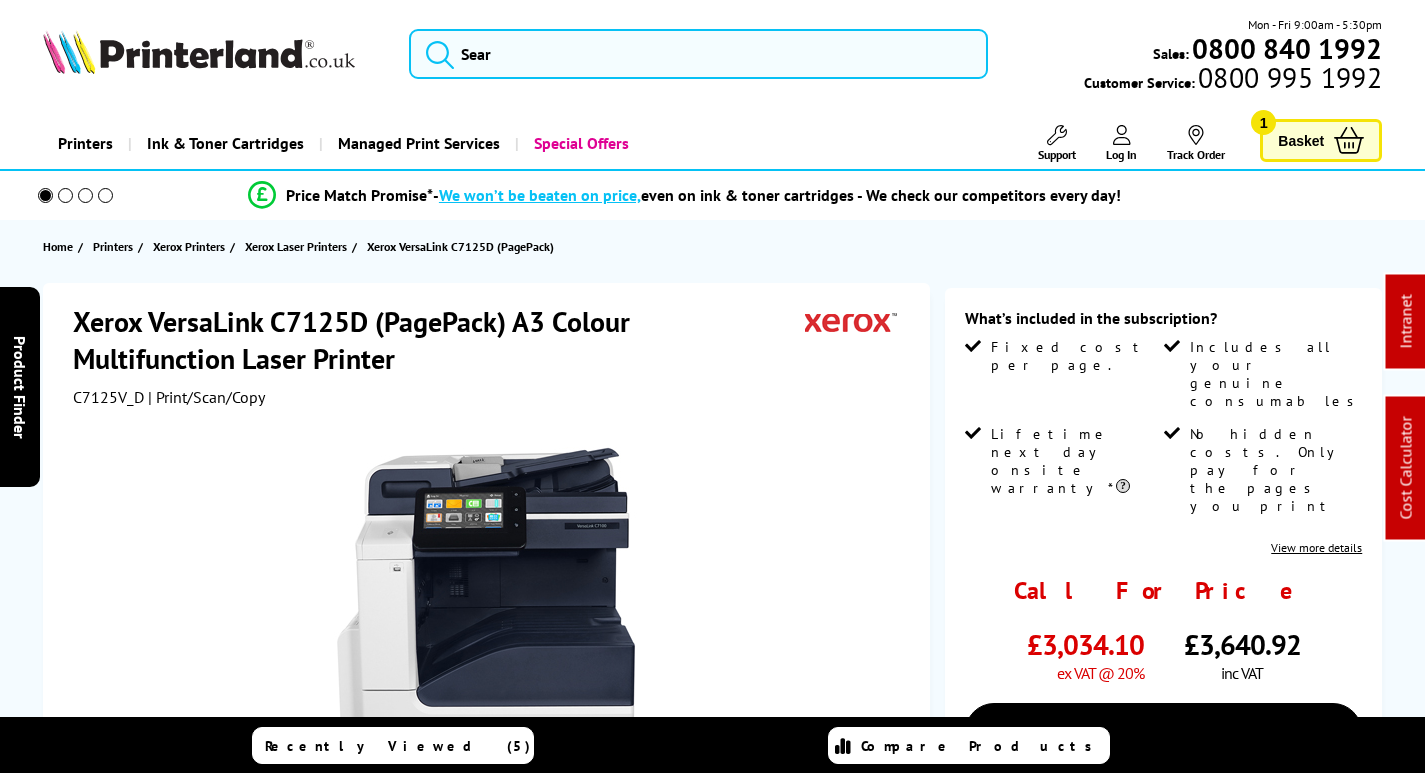 scroll, scrollTop: 0, scrollLeft: 0, axis: both 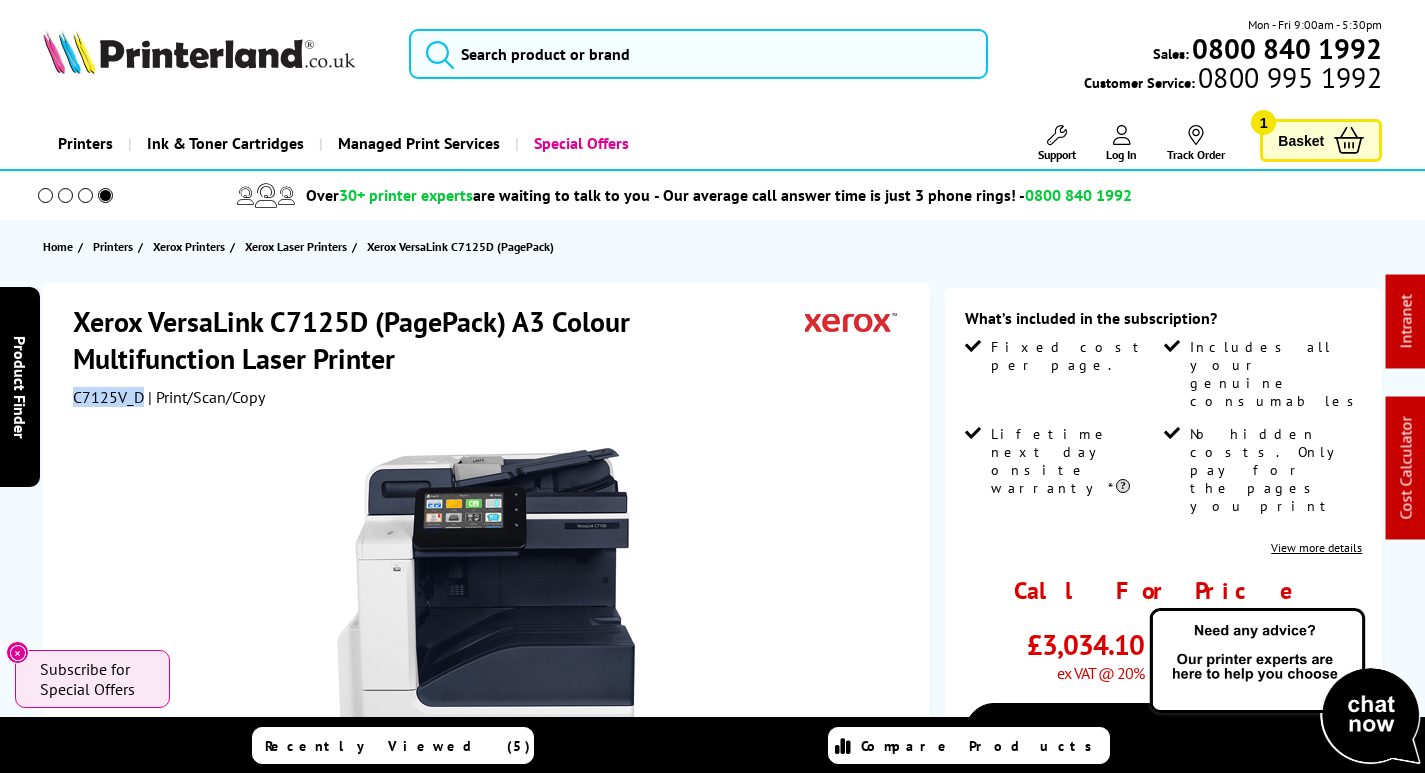 drag, startPoint x: 138, startPoint y: 393, endPoint x: 69, endPoint y: 402, distance: 69.58448 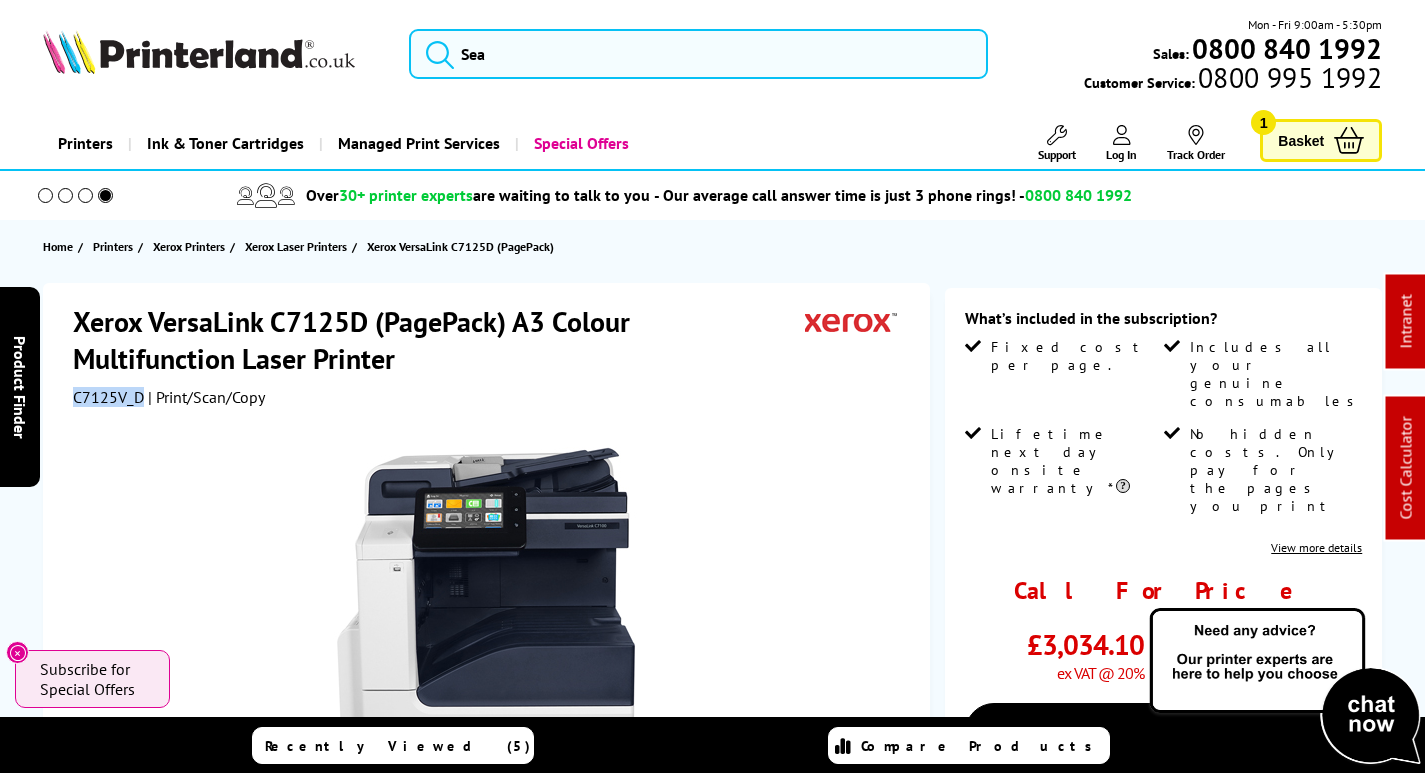 copy on "C7125V_D" 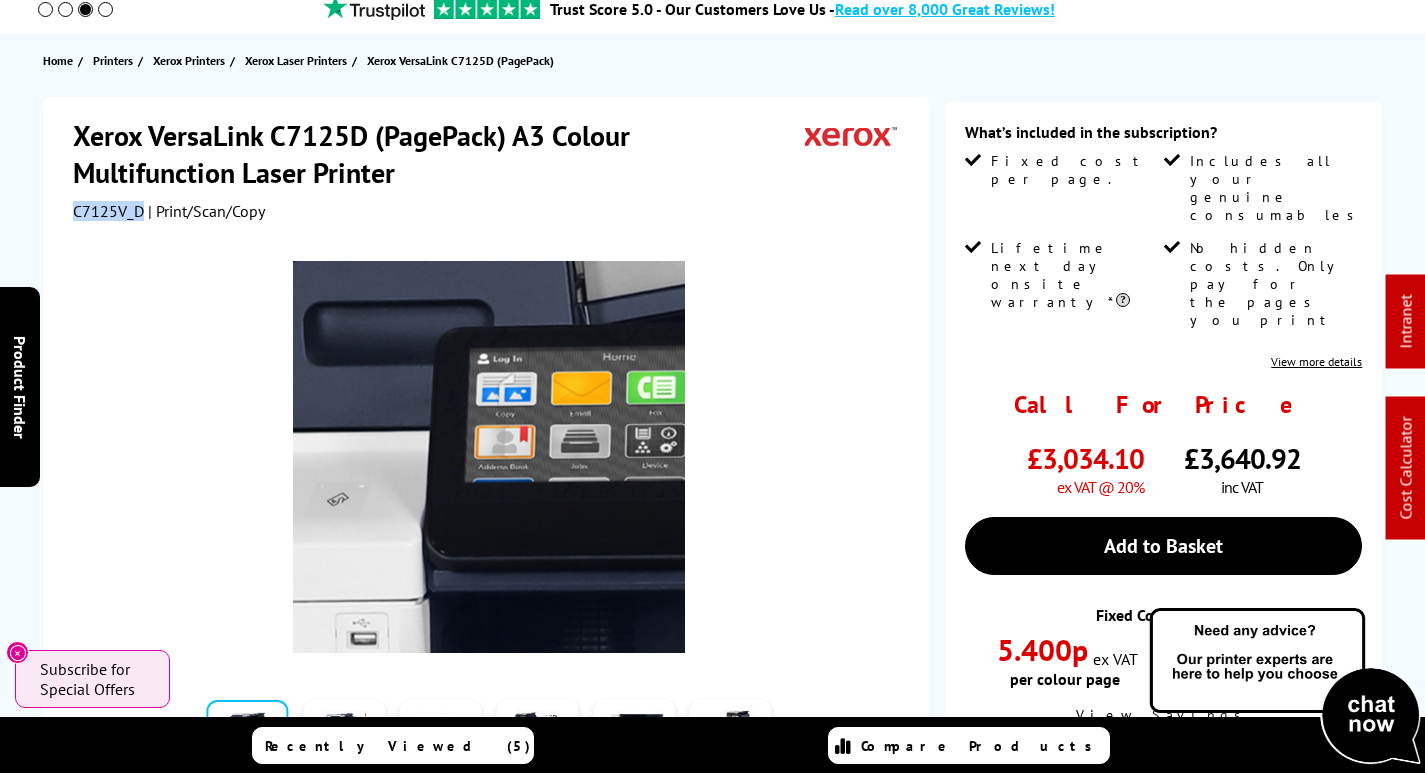 scroll, scrollTop: 400, scrollLeft: 0, axis: vertical 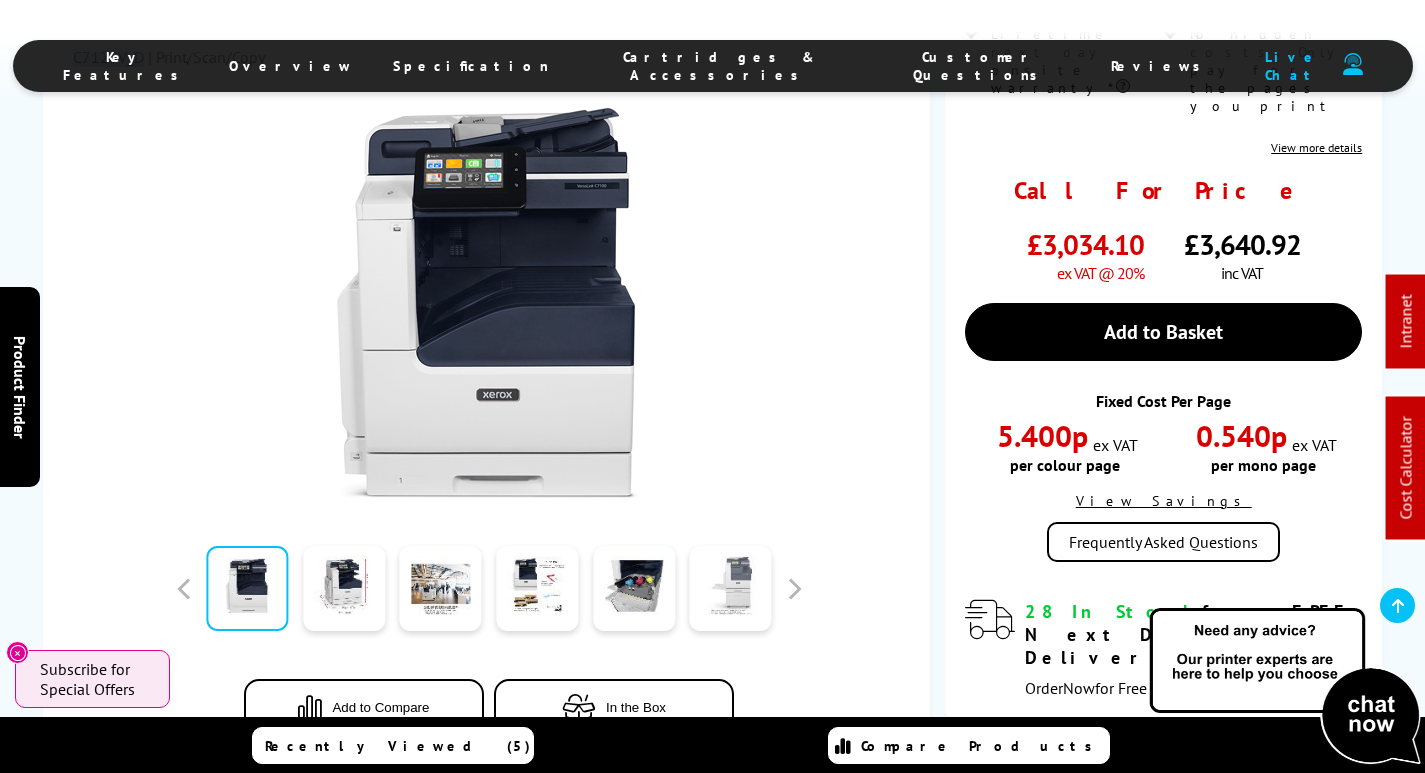 click at bounding box center [731, 588] 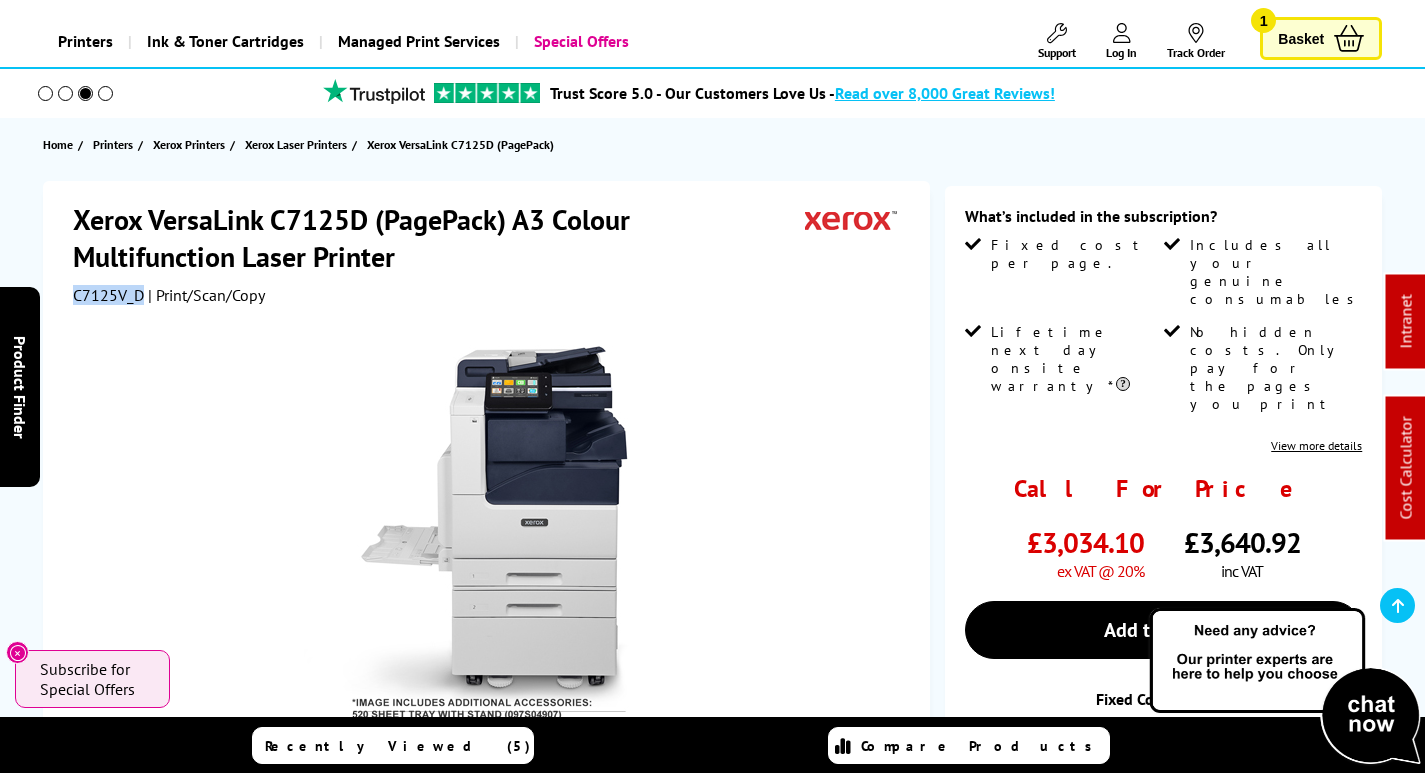 scroll, scrollTop: 0, scrollLeft: 0, axis: both 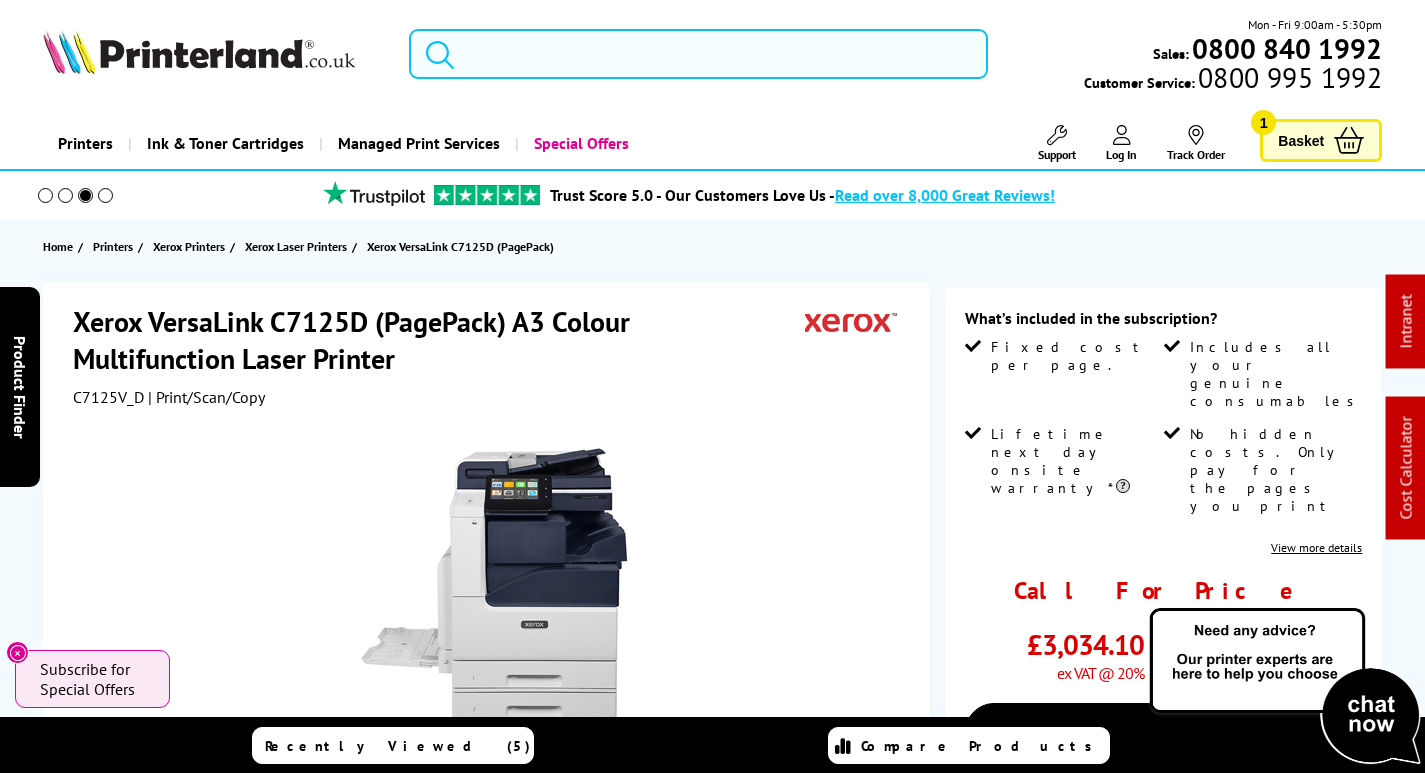 click at bounding box center [698, 54] 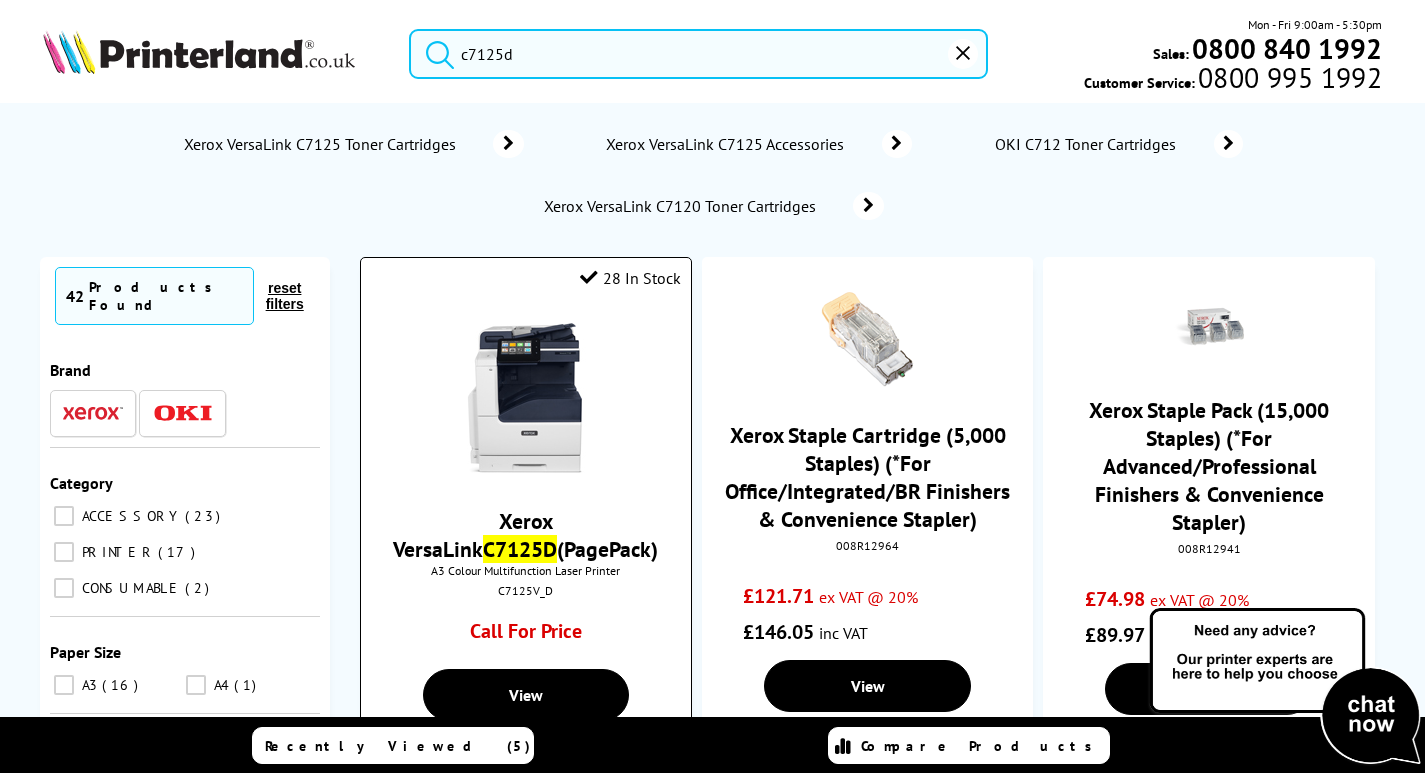 type on "c7125d" 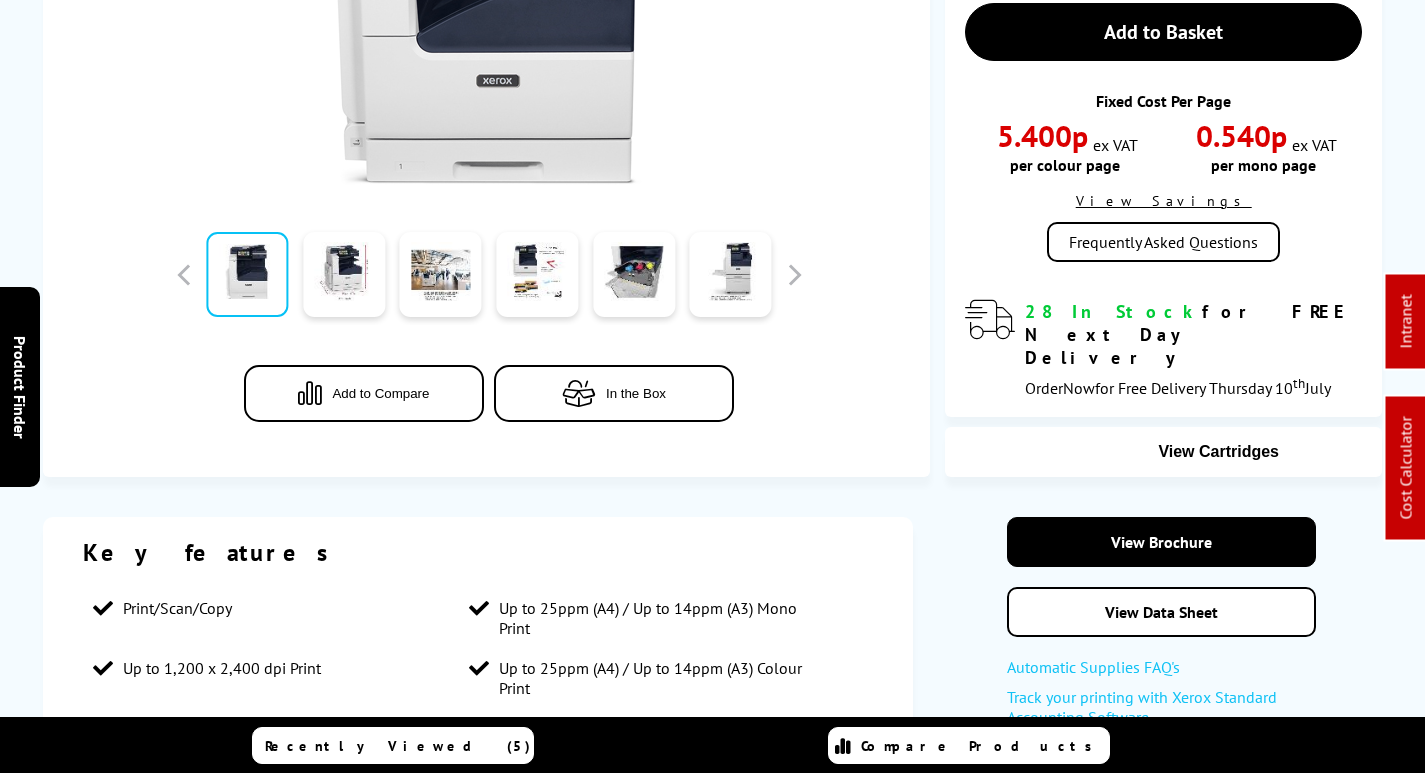 scroll, scrollTop: 700, scrollLeft: 0, axis: vertical 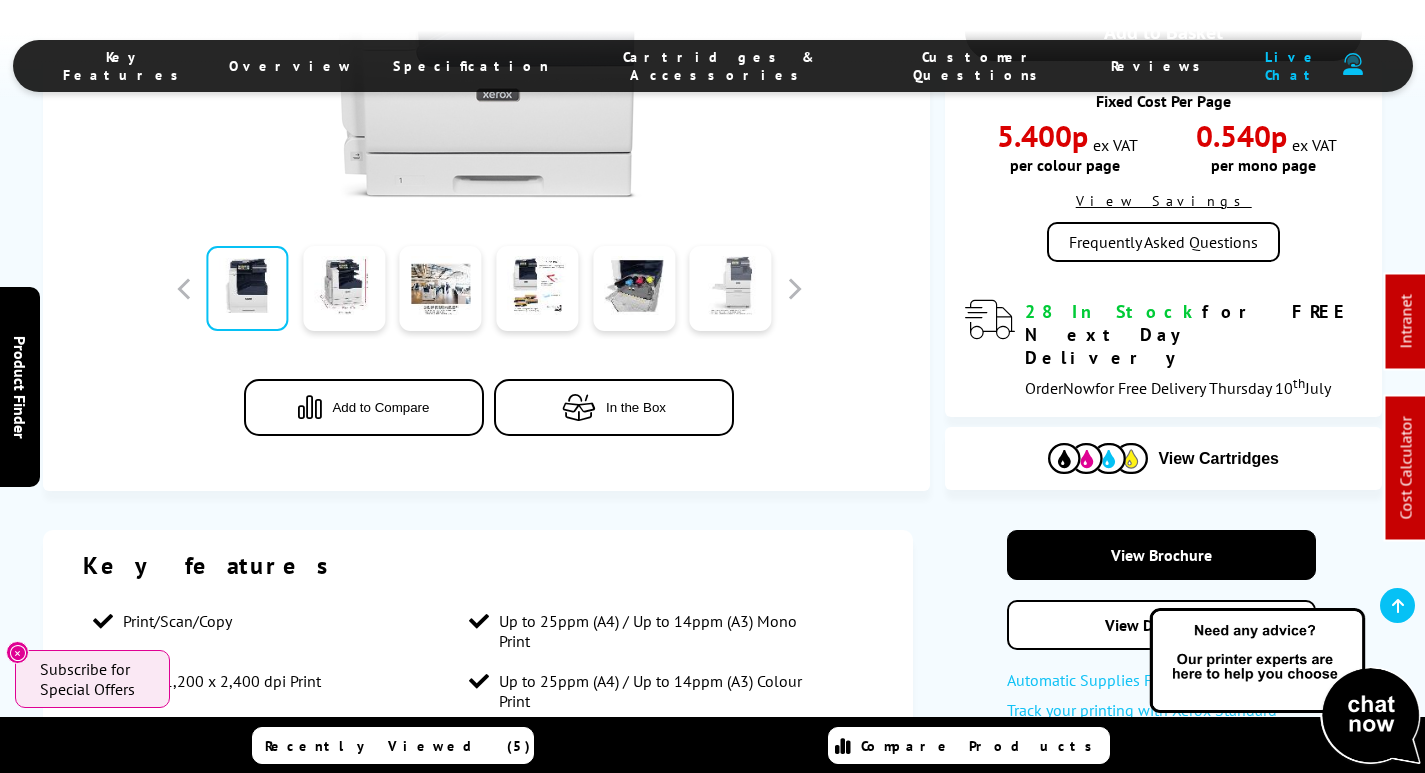 click at bounding box center [731, 288] 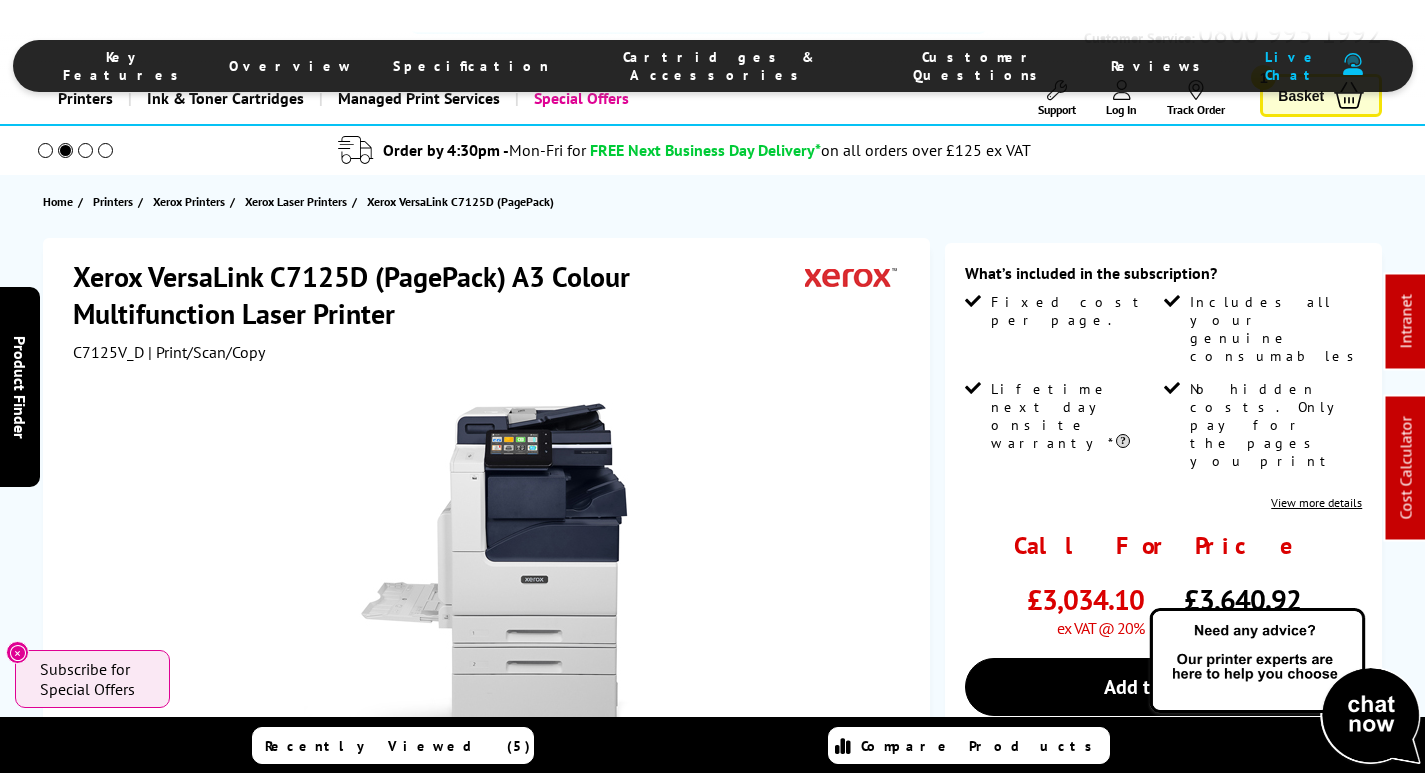 scroll, scrollTop: 0, scrollLeft: 0, axis: both 